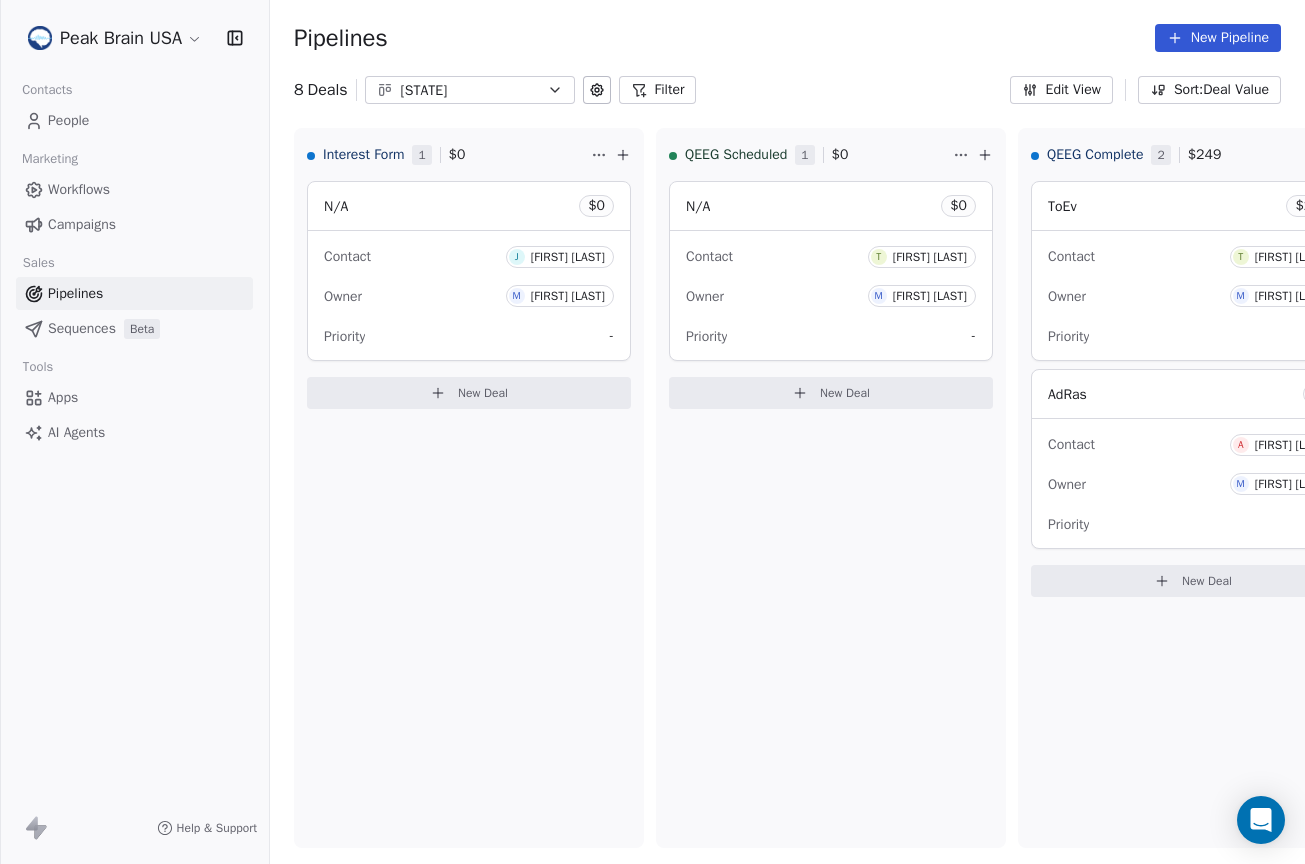 scroll, scrollTop: 0, scrollLeft: 0, axis: both 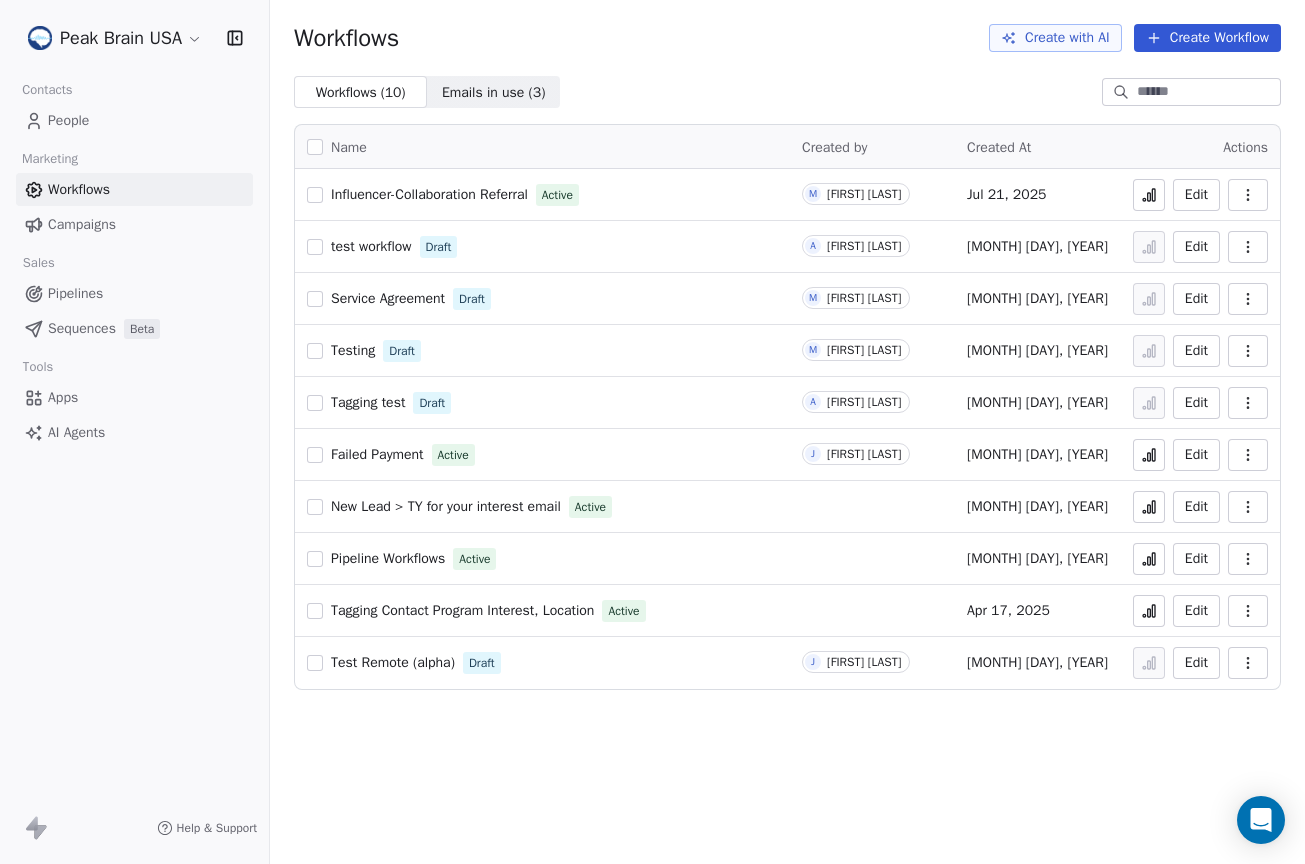 click on "Create Workflow" at bounding box center (1207, 38) 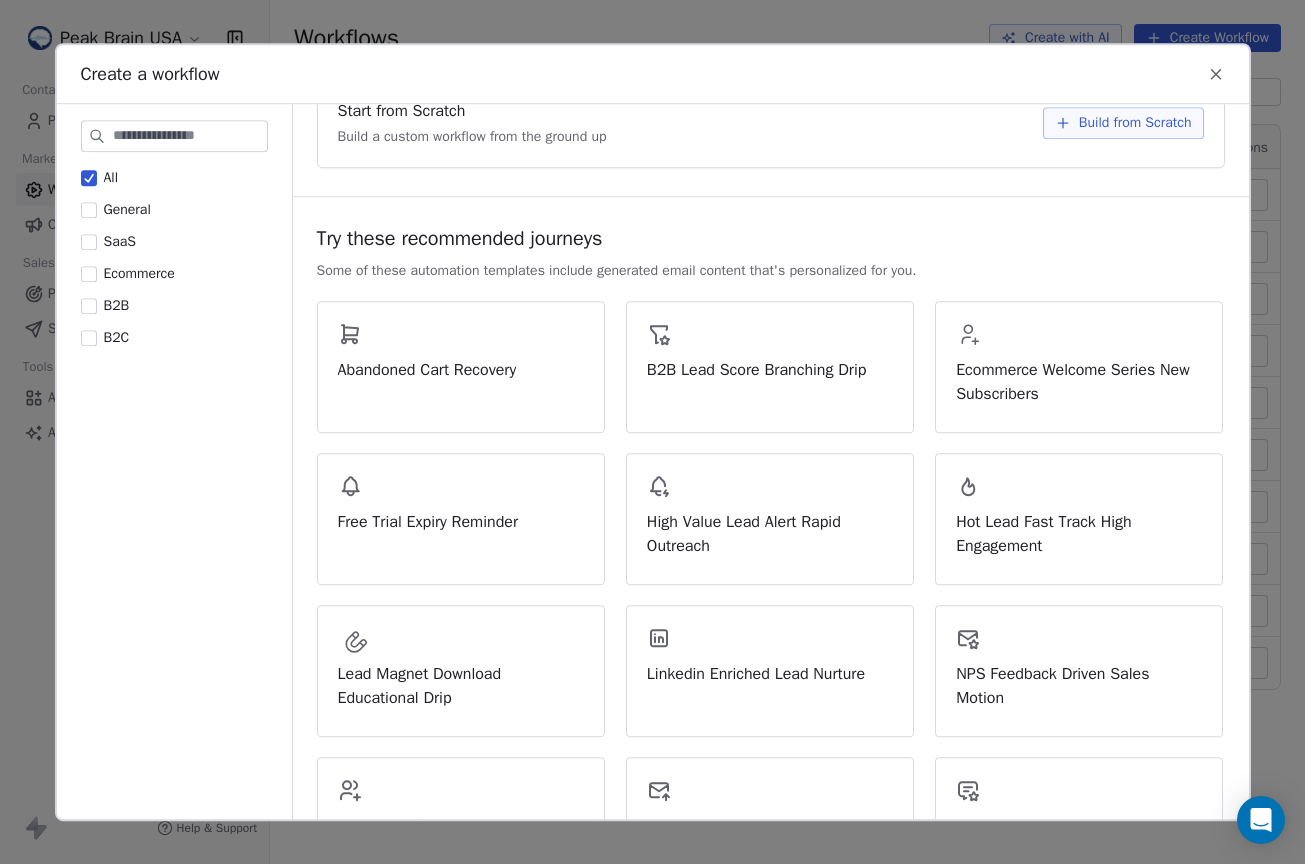 scroll, scrollTop: 0, scrollLeft: 0, axis: both 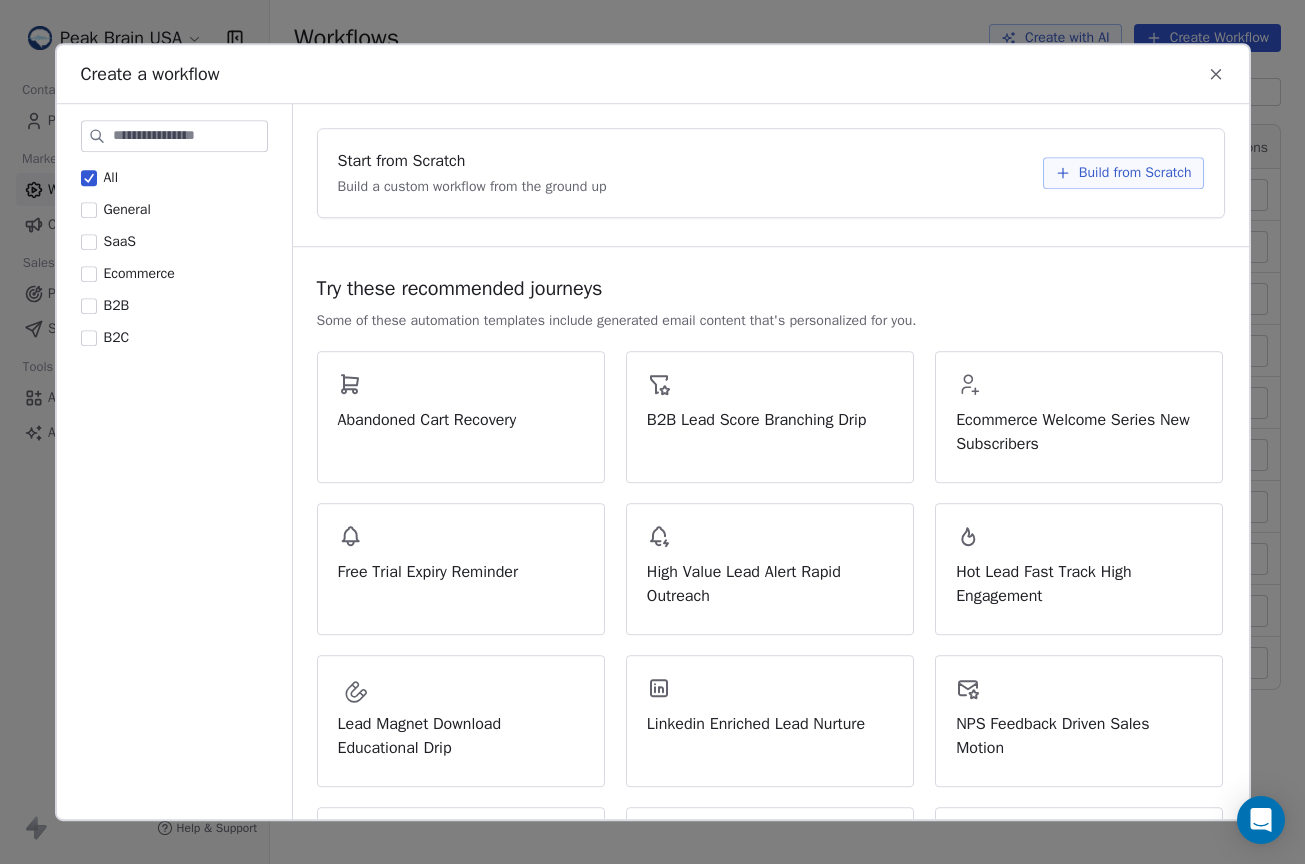 click on "Build from Scratch" at bounding box center (1123, 173) 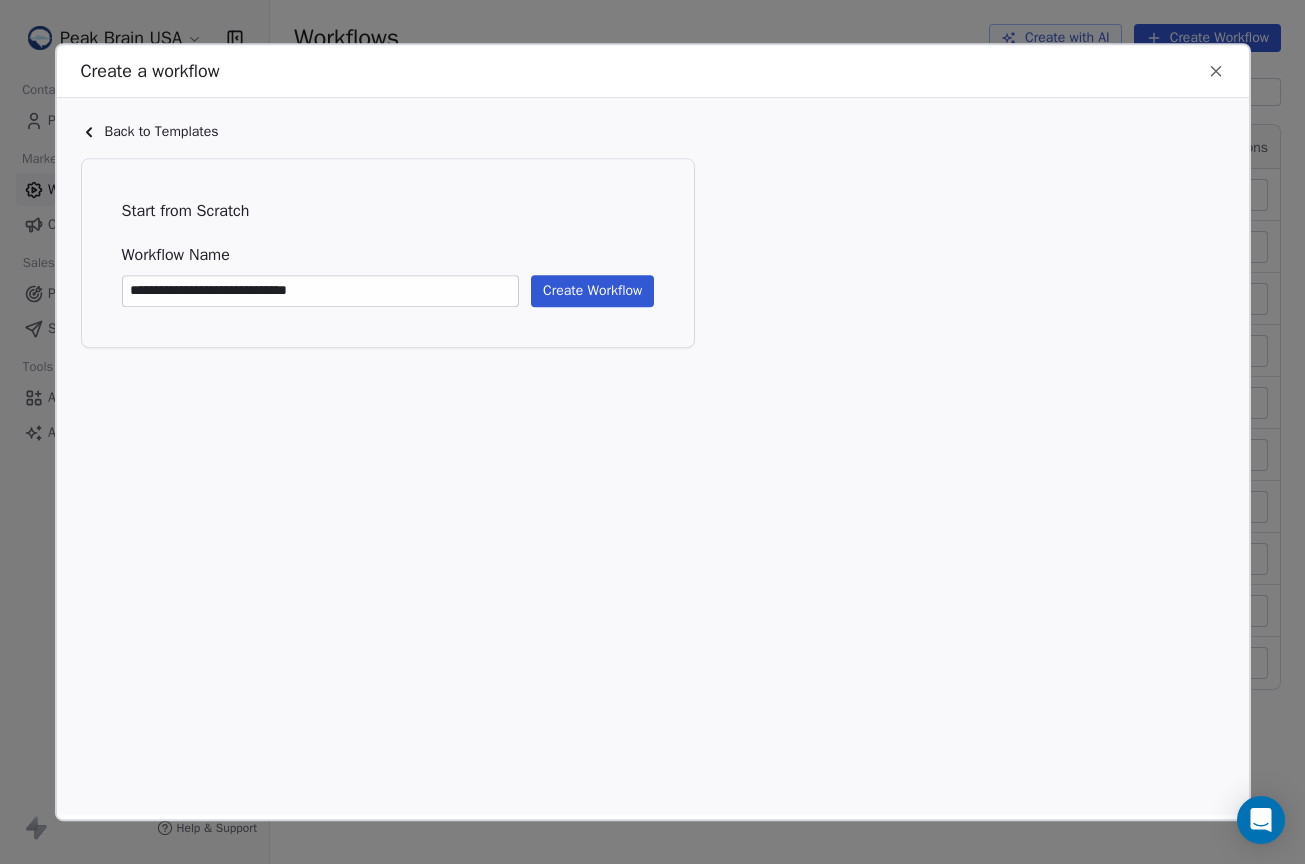 type on "**********" 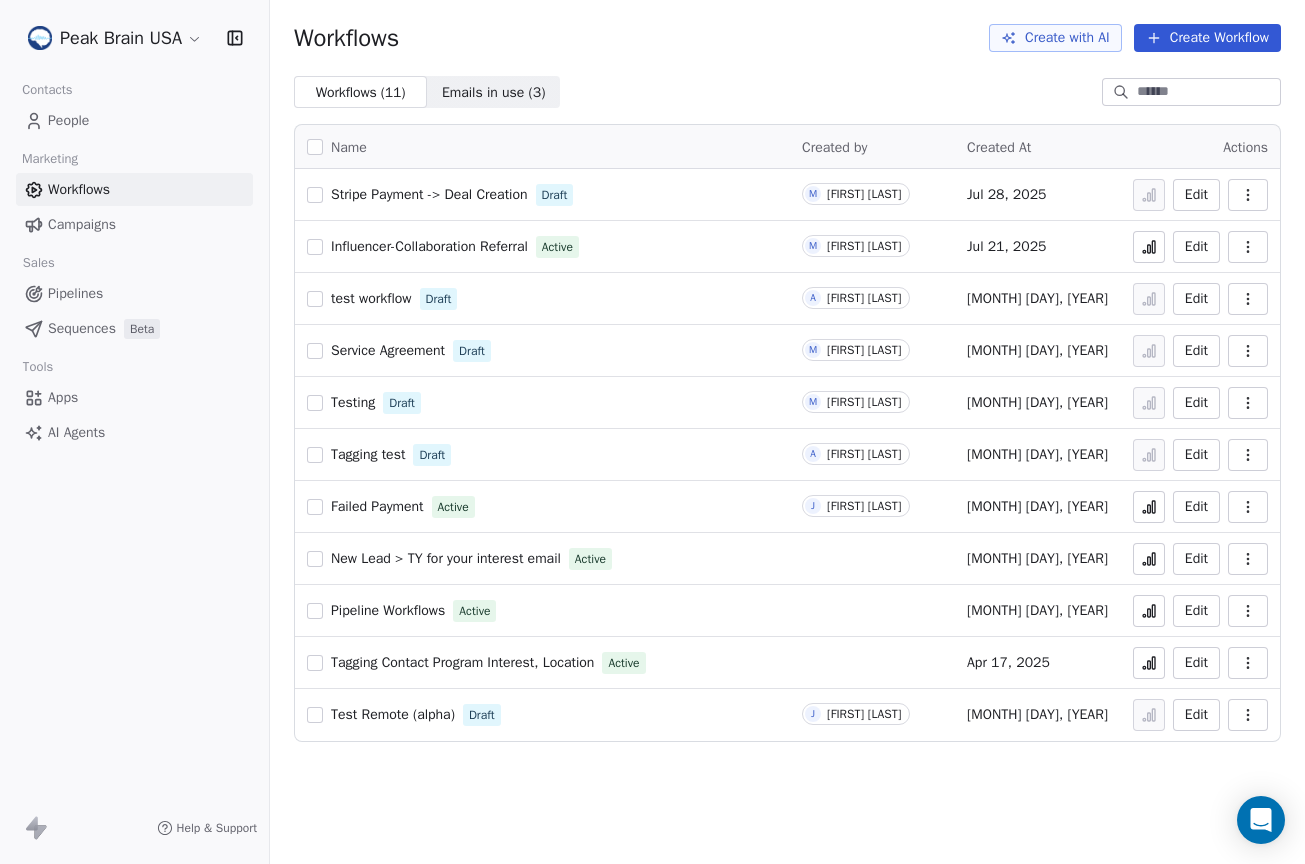 click on "Stripe Payment -> Deal Creation Draft" at bounding box center (542, 195) 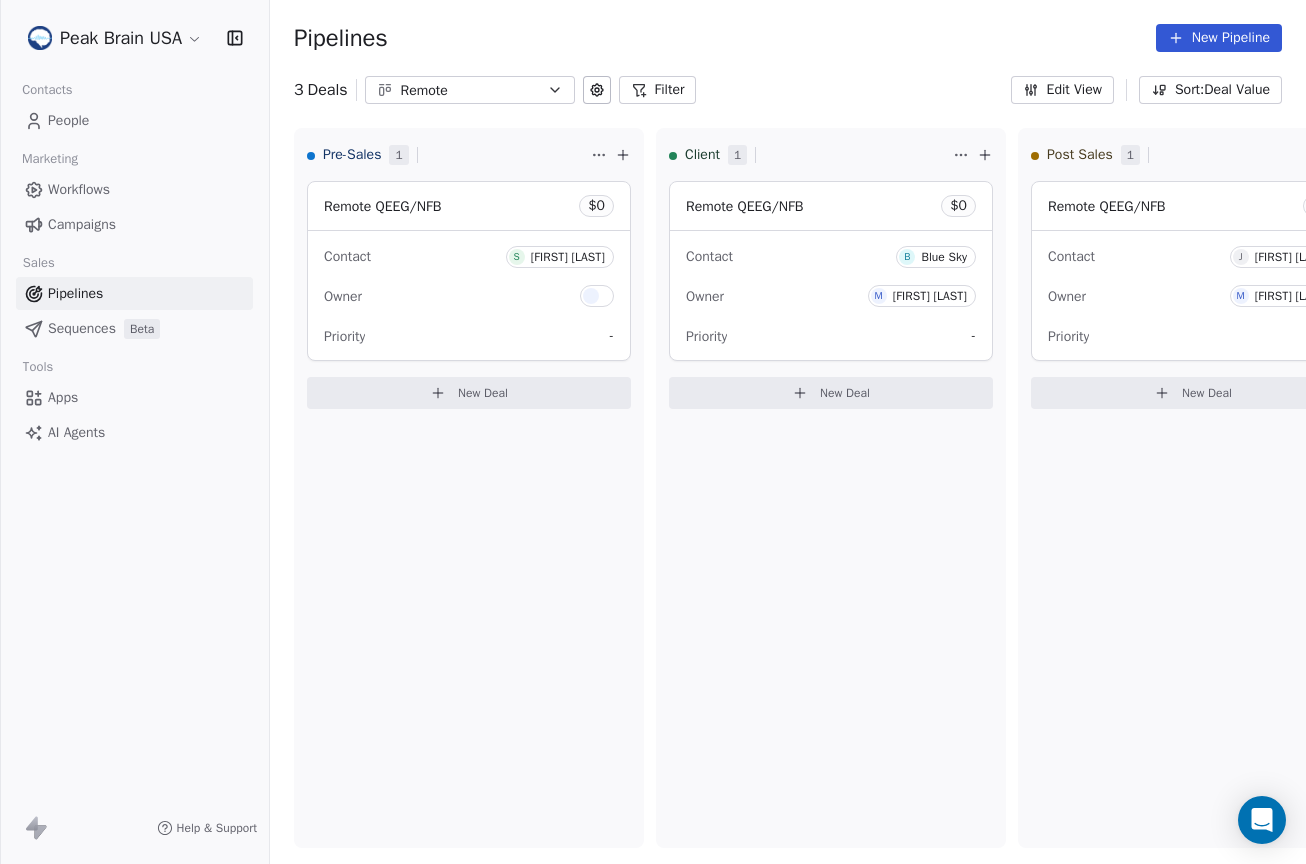 scroll, scrollTop: 0, scrollLeft: 0, axis: both 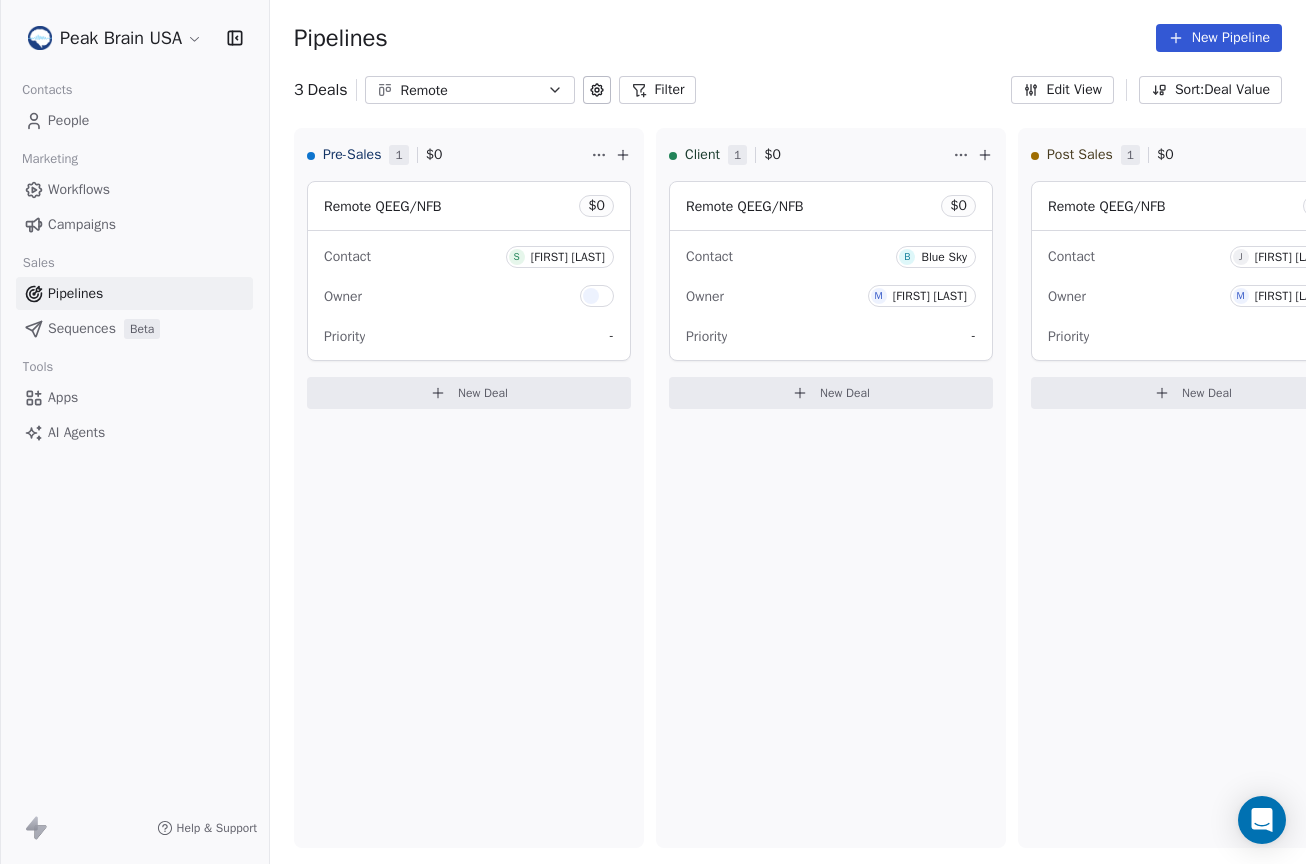 click on "Pipelines  New Pipeline 3 Deals Remote Filter  Edit View Sort:  Deal Value Pre-Sales 1 $ 0 Remote QEEG/NFB $ 0 Contact S [FIRST] [LAST] Owner Priority - New Deal Client 1 $ 0 Remote QEEG/NFB $ 0 Contact B Blue Sky Owner M [FIRST] [LAST] Priority - New Deal Post Sales 1 $ 0 Remote QEEG/NFB $ 0 Contact J [FIRST] [LAST] Owner M [FIRST] [LAST] Priority - New Deal
To pick up a draggable item, press the space bar.
While dragging, use the arrow keys to move the item.
Press space again to drop the item in its new position, or press escape to cancel." at bounding box center [788, 432] 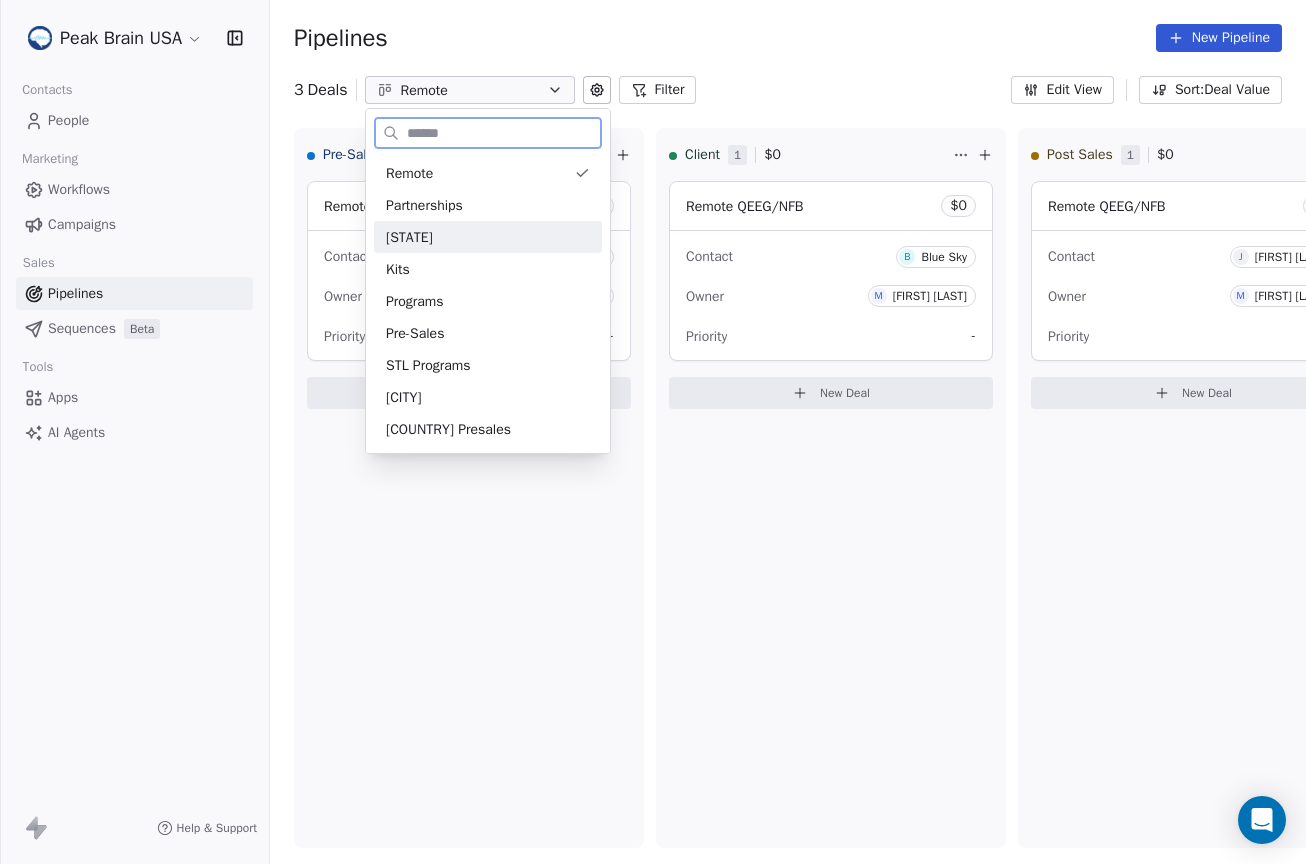 click on "Florida" at bounding box center [488, 237] 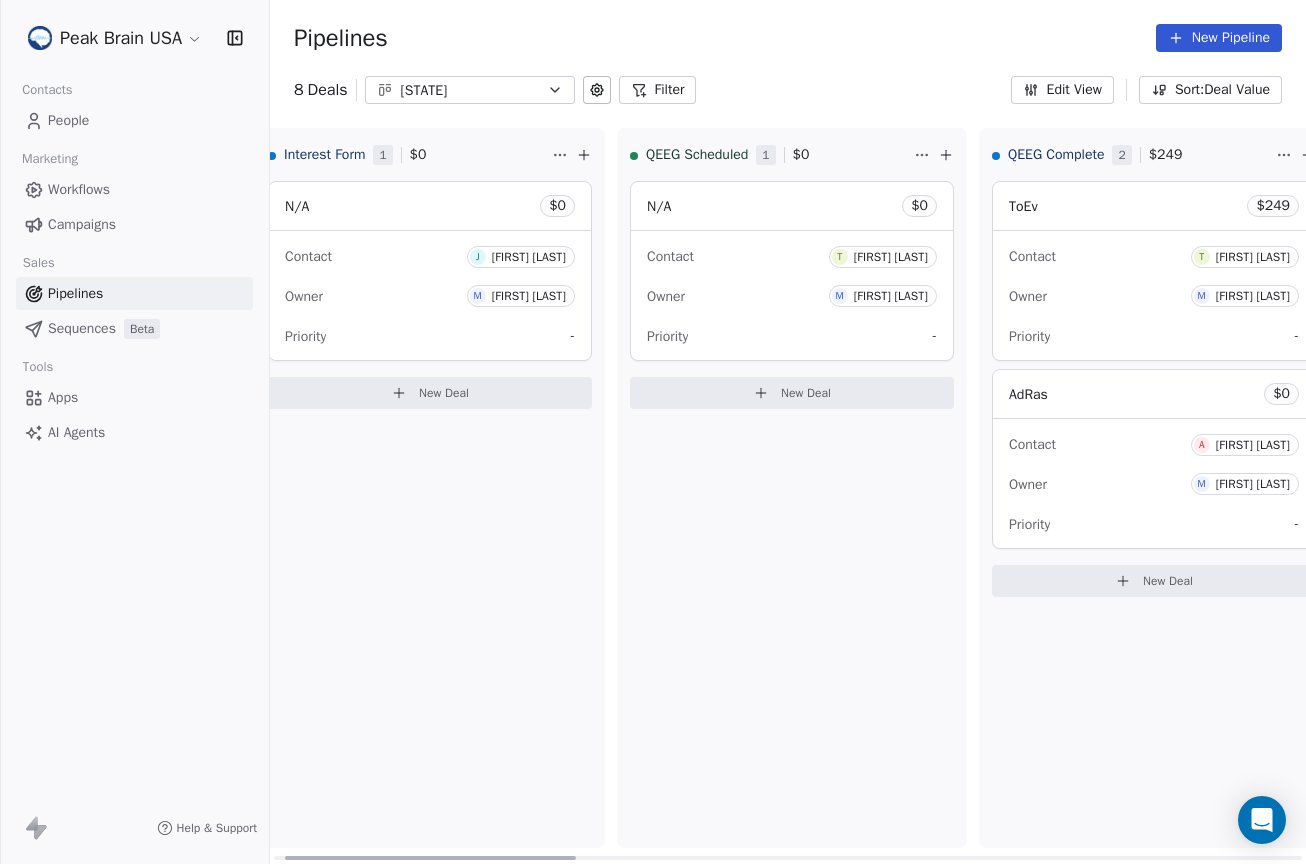scroll, scrollTop: 0, scrollLeft: 46, axis: horizontal 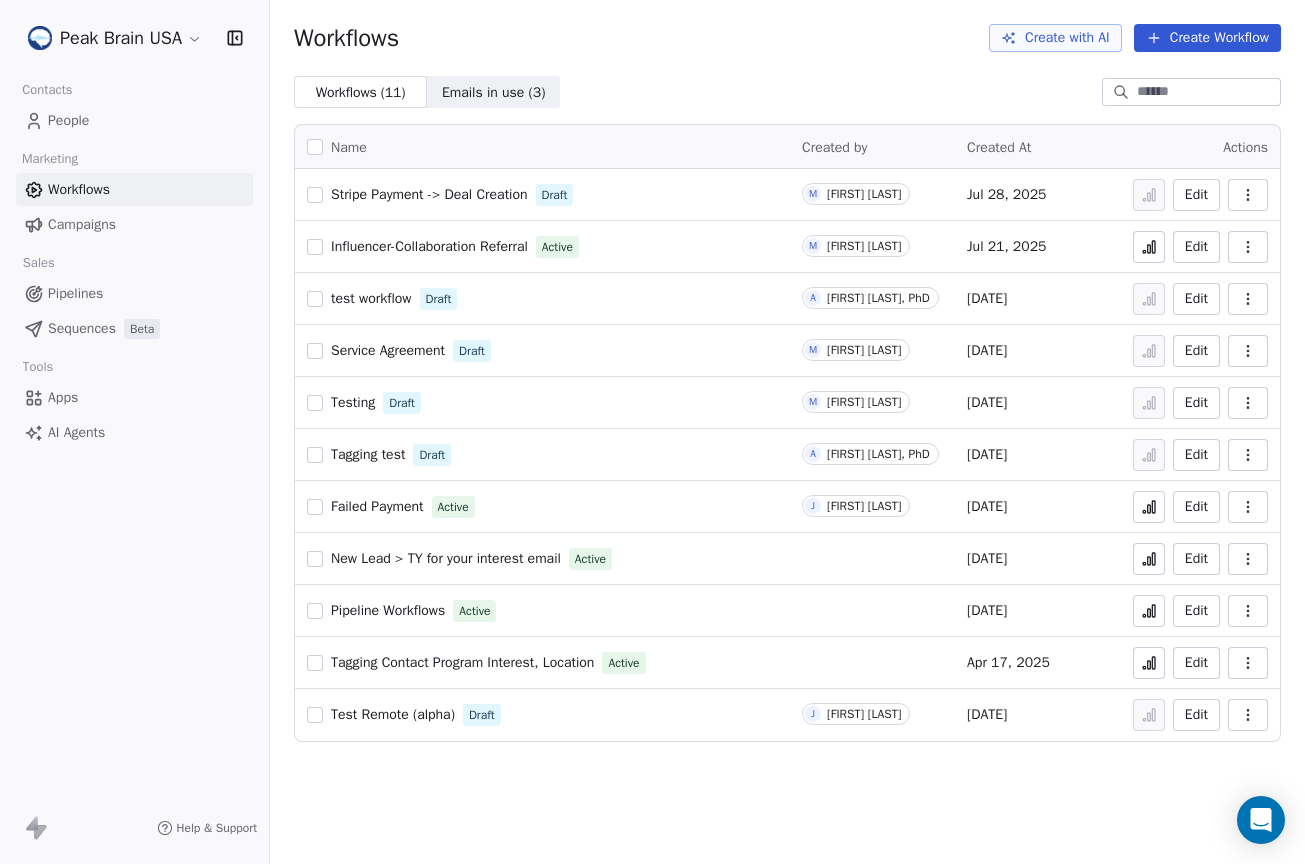 click on "Peak Brain USA Contacts People Marketing Workflows Campaigns Sales Pipelines Sequences Beta Tools Apps AI Agents Help & Support Workflows  Create with AI  Create Workflow Workflows ( 11 ) Workflows ( 11 ) Emails in use ( 3 ) Emails in use ( 3 ) Name Created by Created At Actions Stripe Payment -> Deal Creation Draft M Madeleine McCann Jul 28, 2025 Edit Influencer-Collaboration Referral Active M Madeleine McCann Jul 21, 2025 Edit test workflow Draft A Andrew Hill, PhD Jun 15, 2025 Edit Service Agreement Draft M Madeleine McCann Jun 8, 2025 Edit Testing Draft M Madeleine McCann Jun 8, 2025 Edit Tagging test Draft A Andrew Hill, PhD May 22, 2025 Edit Failed Payment Active J Jon Lomeli May 13, 2025 Edit New Lead > TY for your interest email Active Apr 29, 2025 Edit Pipeline Workflows Active Apr 29, 2025 Edit Tagging Contact Program Interest, Location Active Apr 17, 2025 Edit Test Remote (alpha) Draft J Jon Lomeli Apr 16, 2025 Edit" at bounding box center (652, 432) 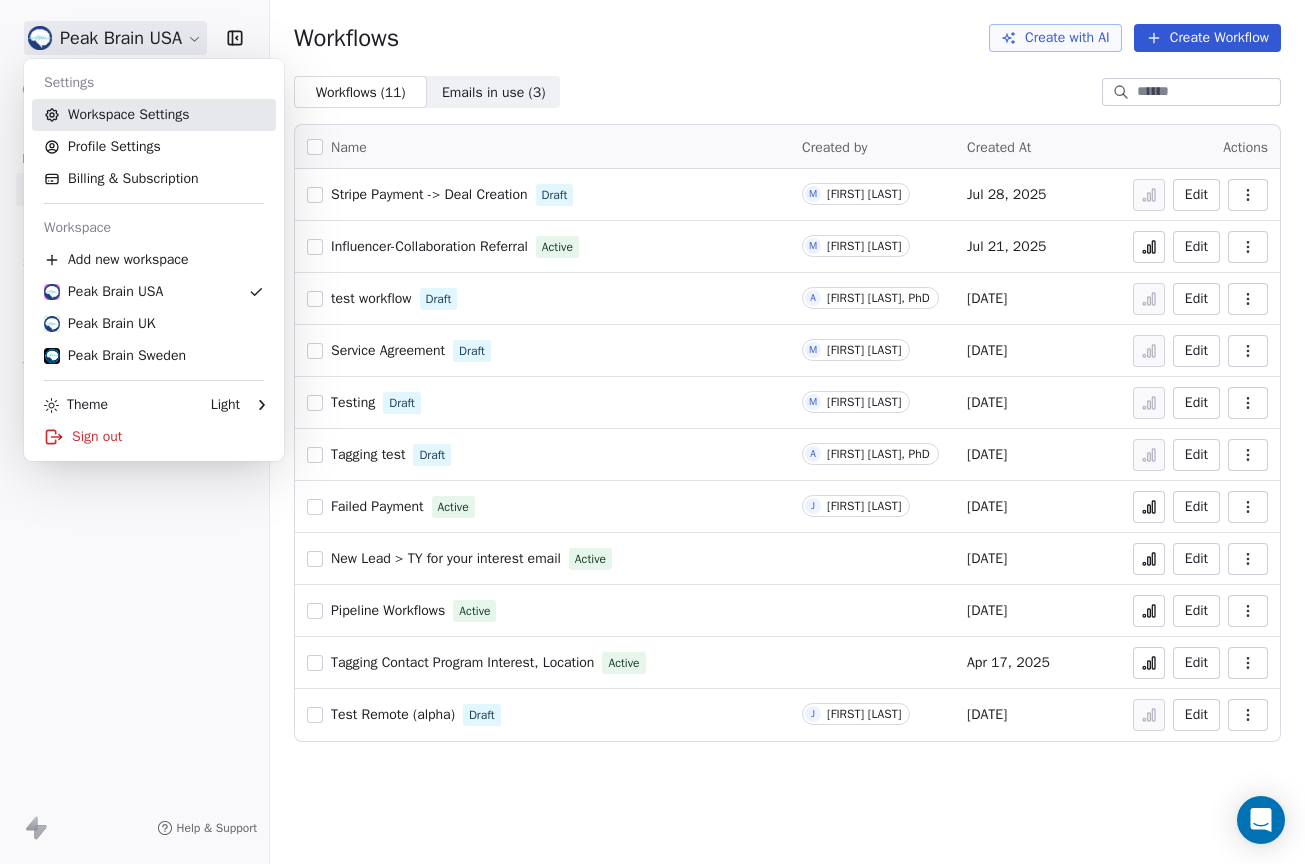 click on "Workspace Settings" at bounding box center [154, 115] 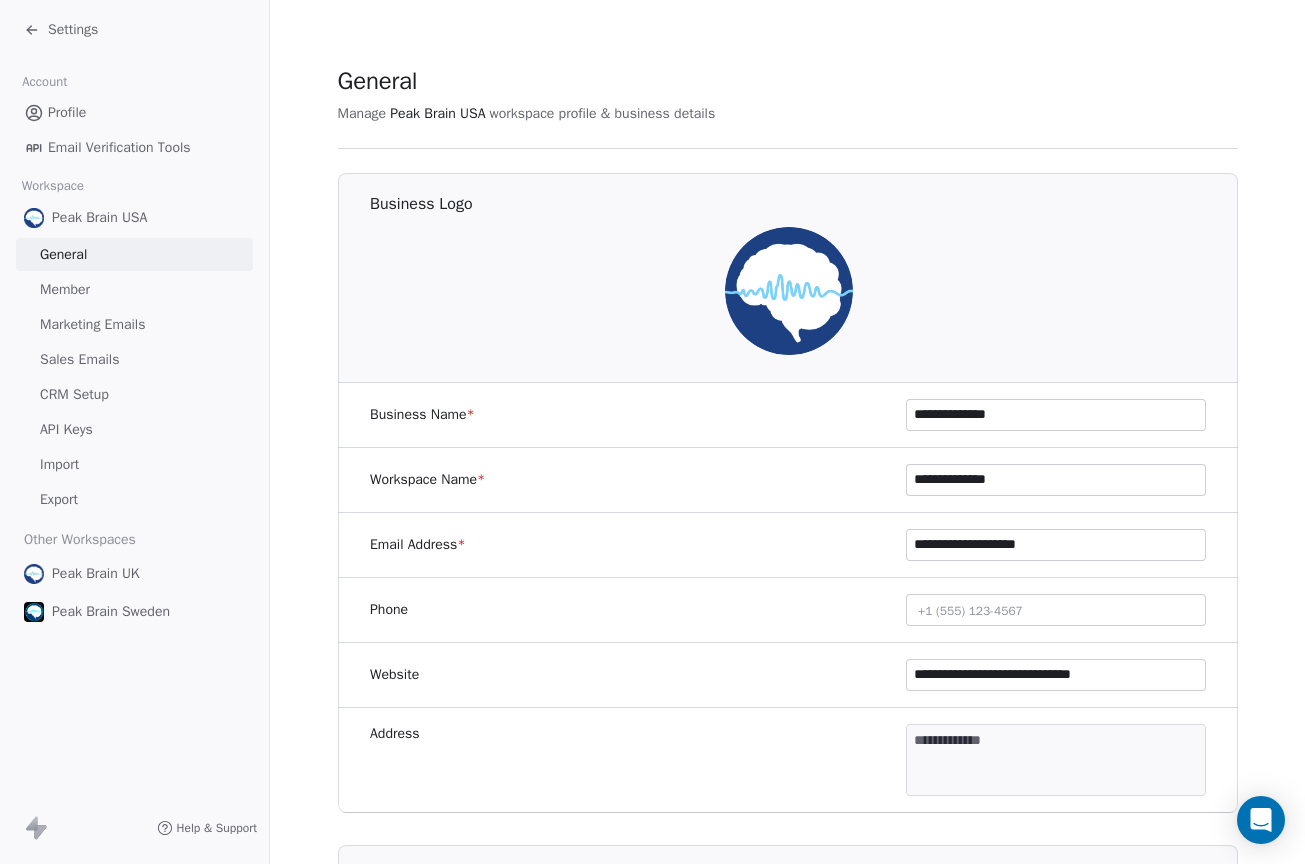 click on "CRM Setup" at bounding box center (134, 394) 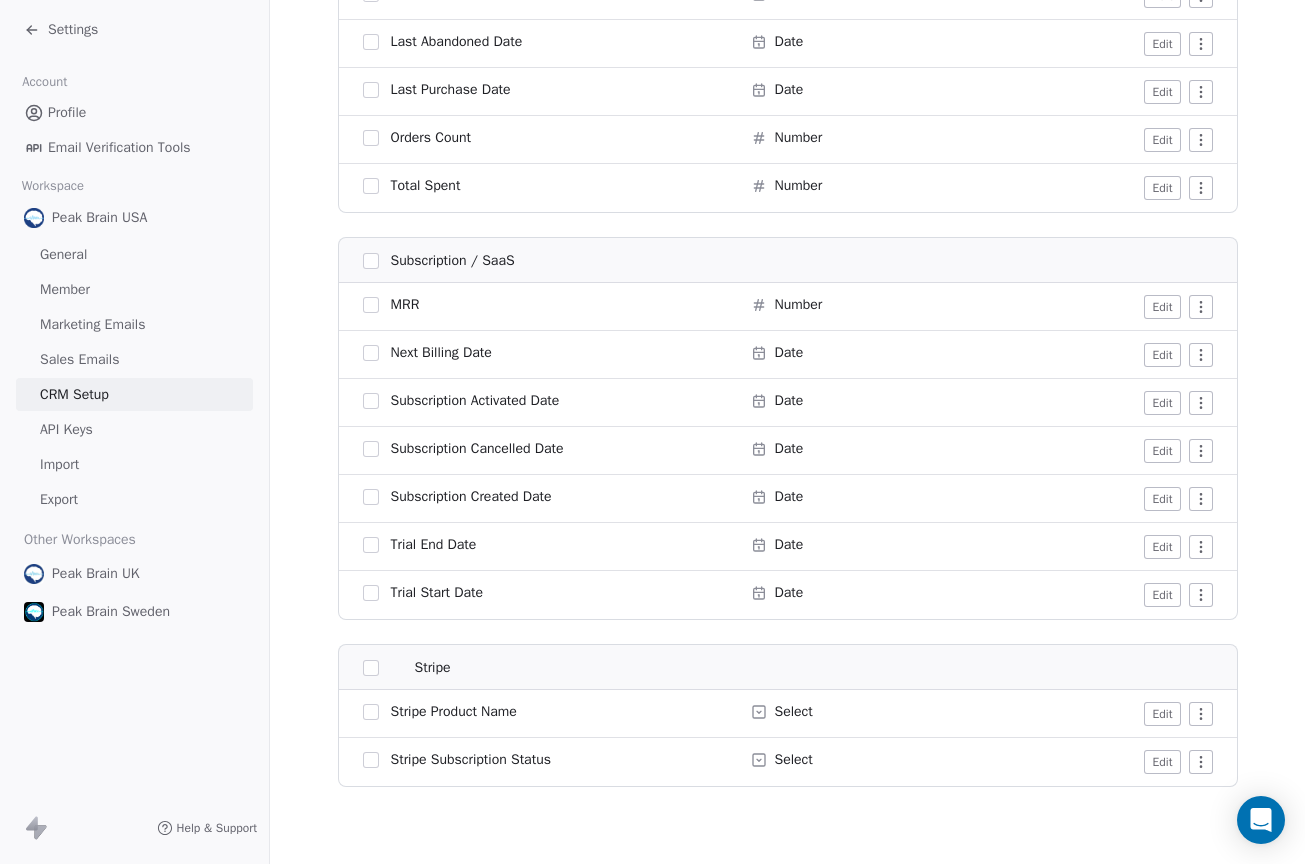 scroll, scrollTop: 4252, scrollLeft: 0, axis: vertical 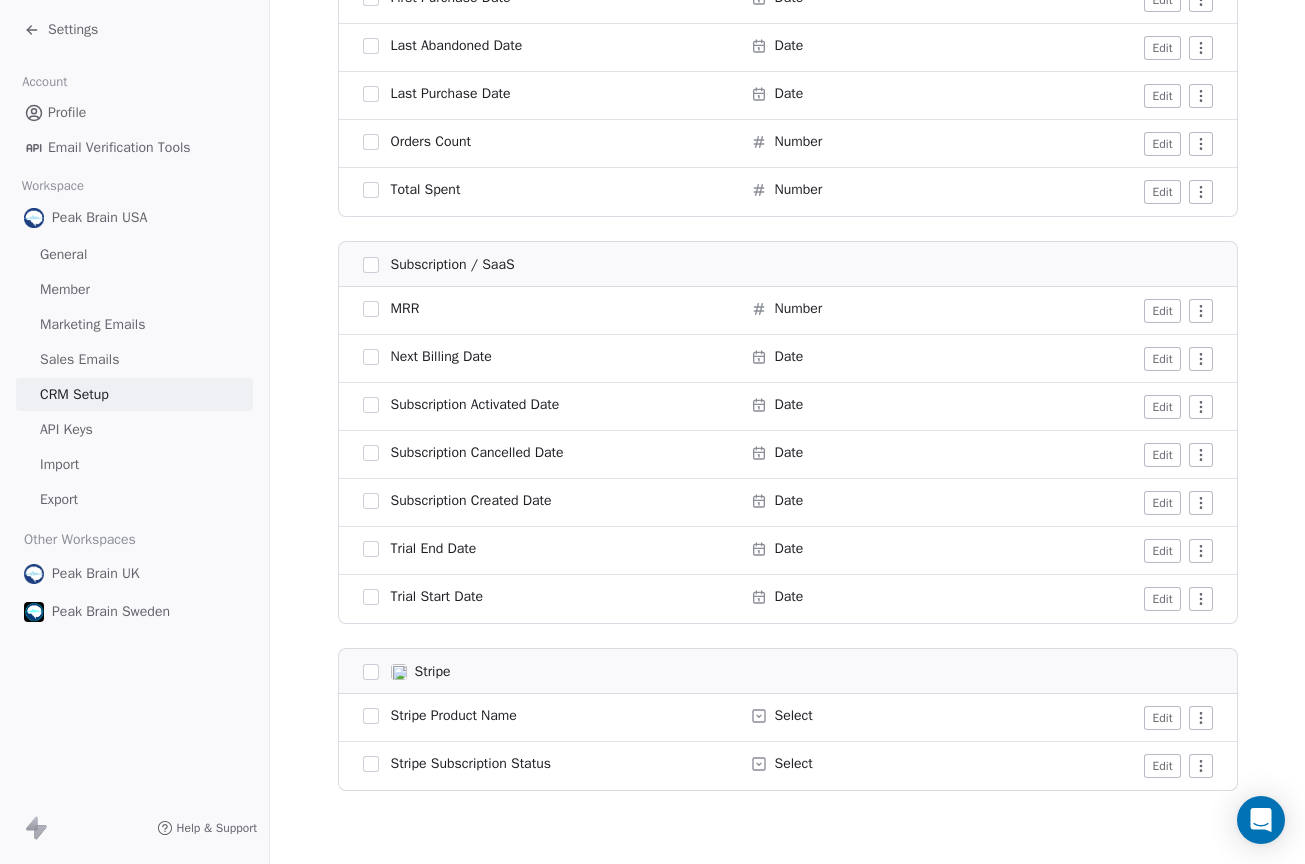 click 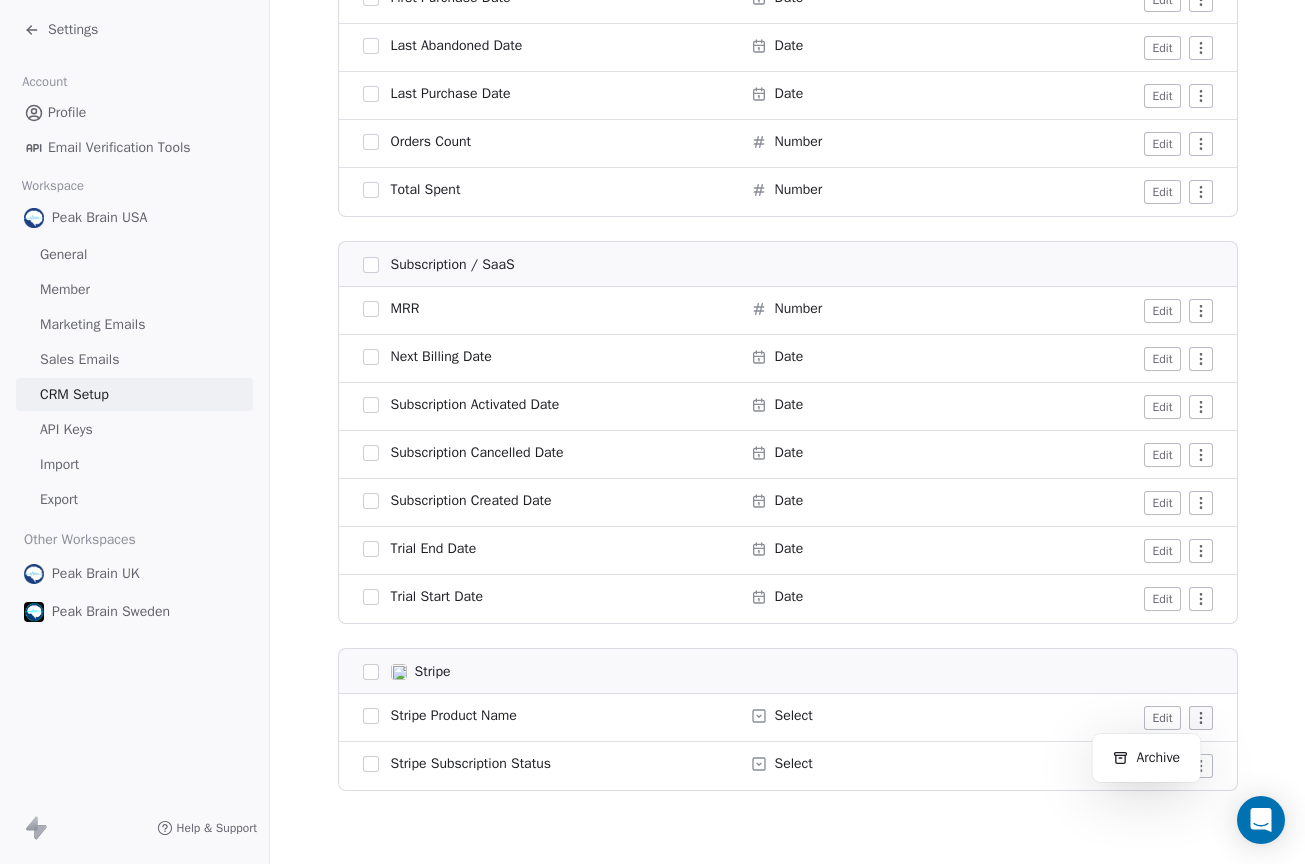 click on "Settings Account Profile Email Verification Tools Workspace Peak Brain USA General Member Marketing Emails Sales Emails CRM Setup API Keys Import Export Other Workspaces Peak Brain UK Peak Brain Sweden Help & Support CRM Setup Manage people properties and other relevant settings. Contact Properties Contact Properties Tags Tags Status Status Contact Properties Modify and Create contact properties Create New Property Active Active Archived Archived All General Full Name Text   Edit First Name Text   Edit Last Name Text   Edit Email Email   Edit Phone Number Phone No.   Edit Website URL   Edit LinkedIn URL   Edit Twitter URL   Edit Country Country   Edit Birthday Date   Edit Address Address   Edit NPS Score Number   Edit Customer Lifetime Value Number   Edit Annual Income Number   Edit Browser Text   Edit Device Text   Edit Facebook URL   Edit Gender Select   Edit Language Text   Edit Occupation Text   Edit Timezone Text   Edit System Tags Tags   Manage Status Status   Manage Subscribed Email Categories   Text" at bounding box center [652, 432] 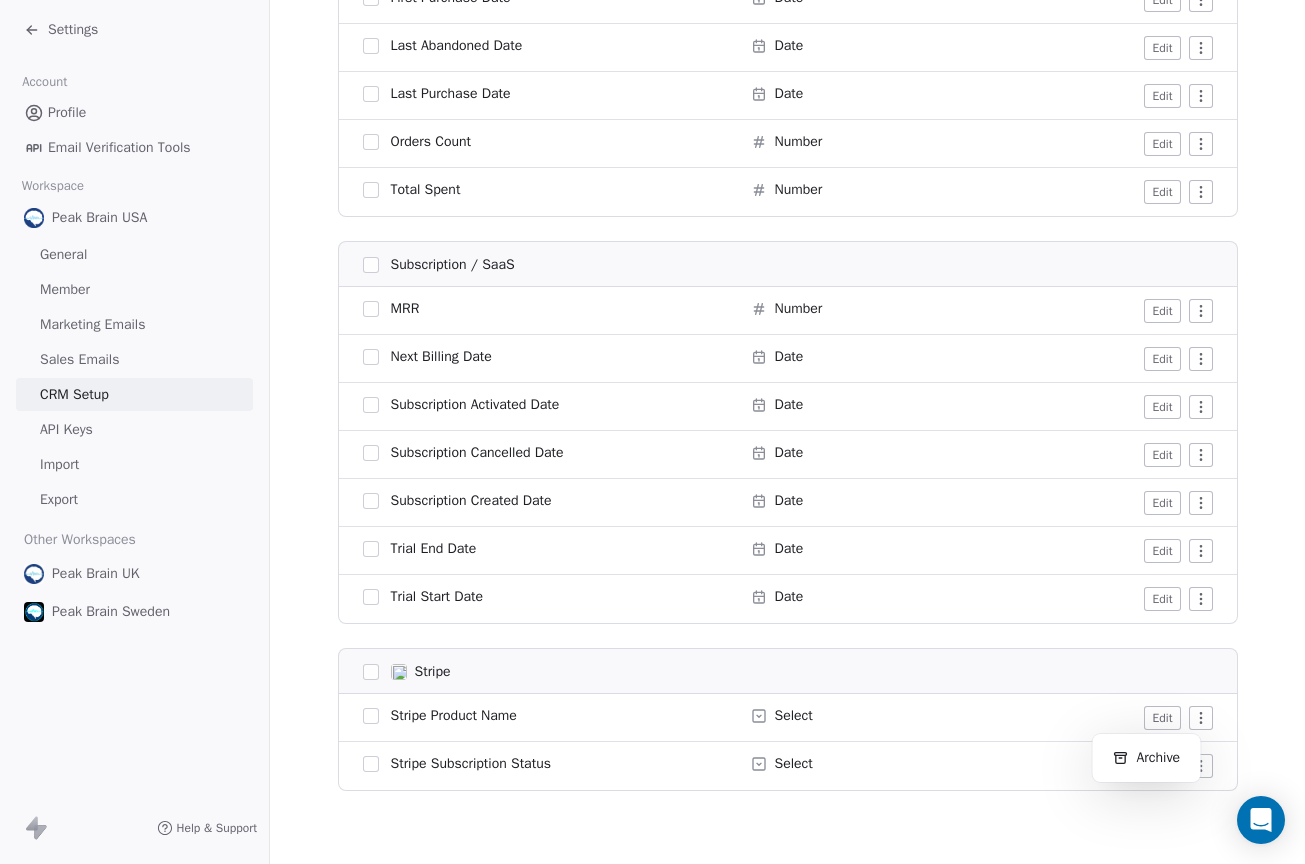 click on "Settings Account Profile Email Verification Tools Workspace Peak Brain USA General Member Marketing Emails Sales Emails CRM Setup API Keys Import Export Other Workspaces Peak Brain UK Peak Brain Sweden Help & Support CRM Setup Manage people properties and other relevant settings. Contact Properties Contact Properties Tags Tags Status Status Contact Properties Modify and Create contact properties Create New Property Active Active Archived Archived All General Full Name Text   Edit First Name Text   Edit Last Name Text   Edit Email Email   Edit Phone Number Phone No.   Edit Website URL   Edit LinkedIn URL   Edit Twitter URL   Edit Country Country   Edit Birthday Date   Edit Address Address   Edit NPS Score Number   Edit Customer Lifetime Value Number   Edit Annual Income Number   Edit Browser Text   Edit Device Text   Edit Facebook URL   Edit Gender Select   Edit Language Text   Edit Occupation Text   Edit Timezone Text   Edit System Tags Tags   Manage Status Status   Manage Subscribed Email Categories   Text" at bounding box center [652, 432] 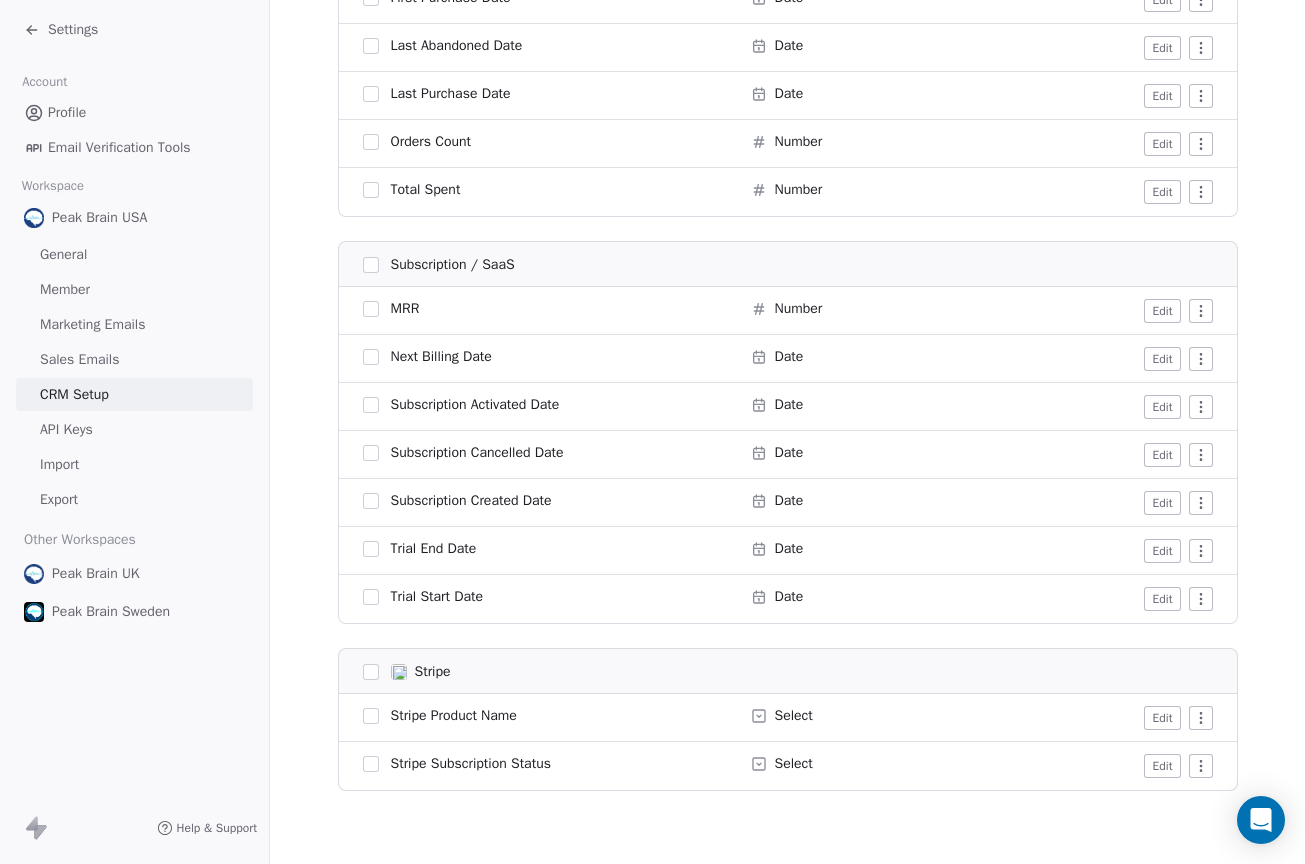 click on "Edit" at bounding box center [1162, 718] 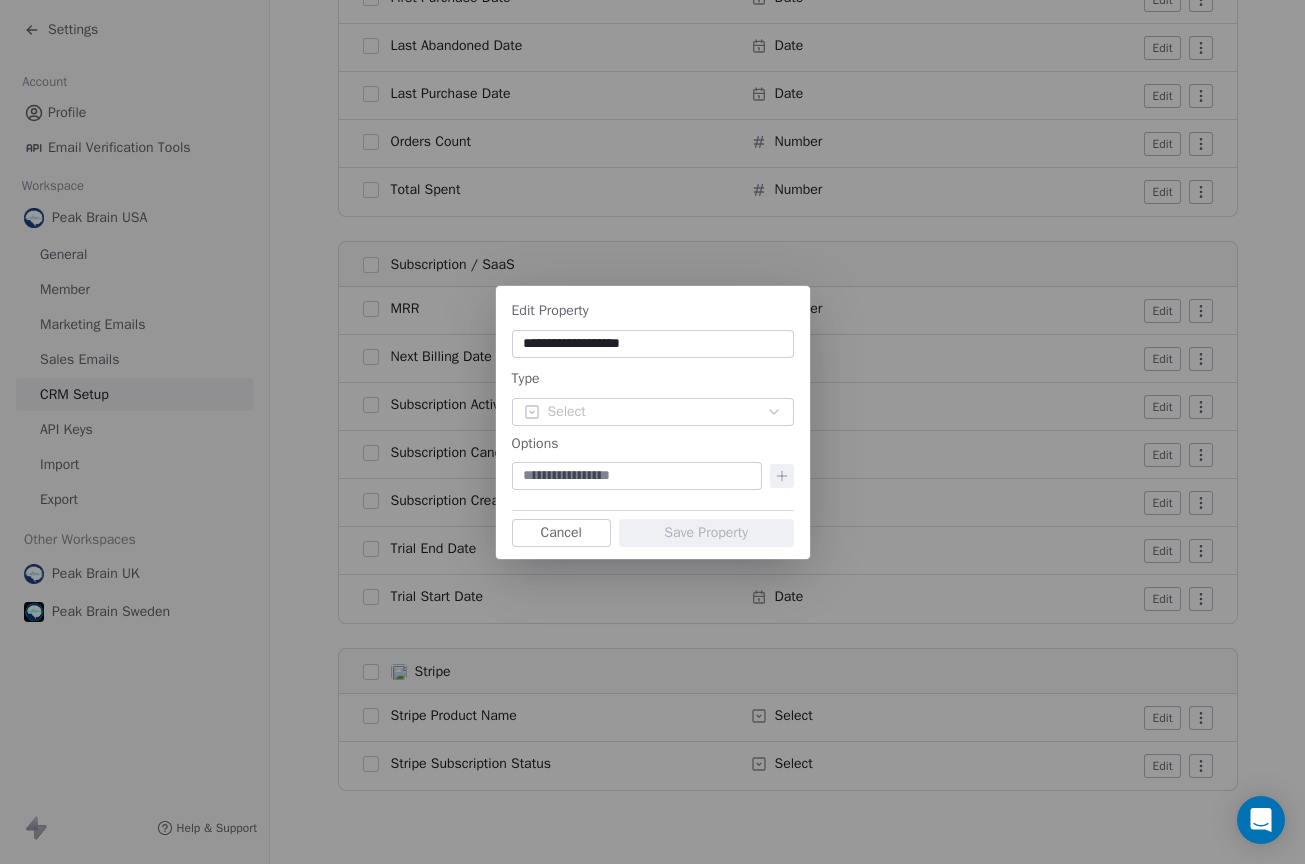 click at bounding box center [637, 476] 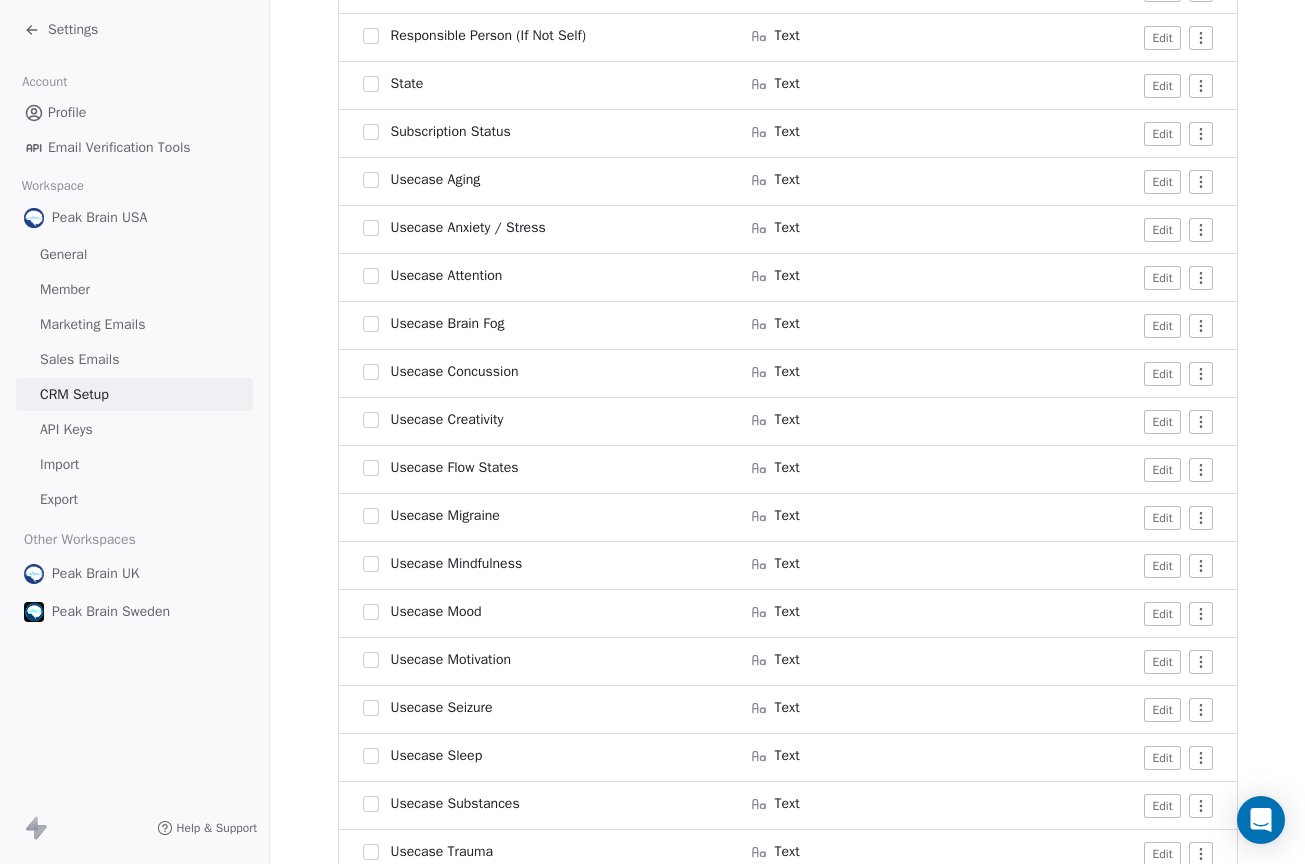 scroll, scrollTop: 2967, scrollLeft: 0, axis: vertical 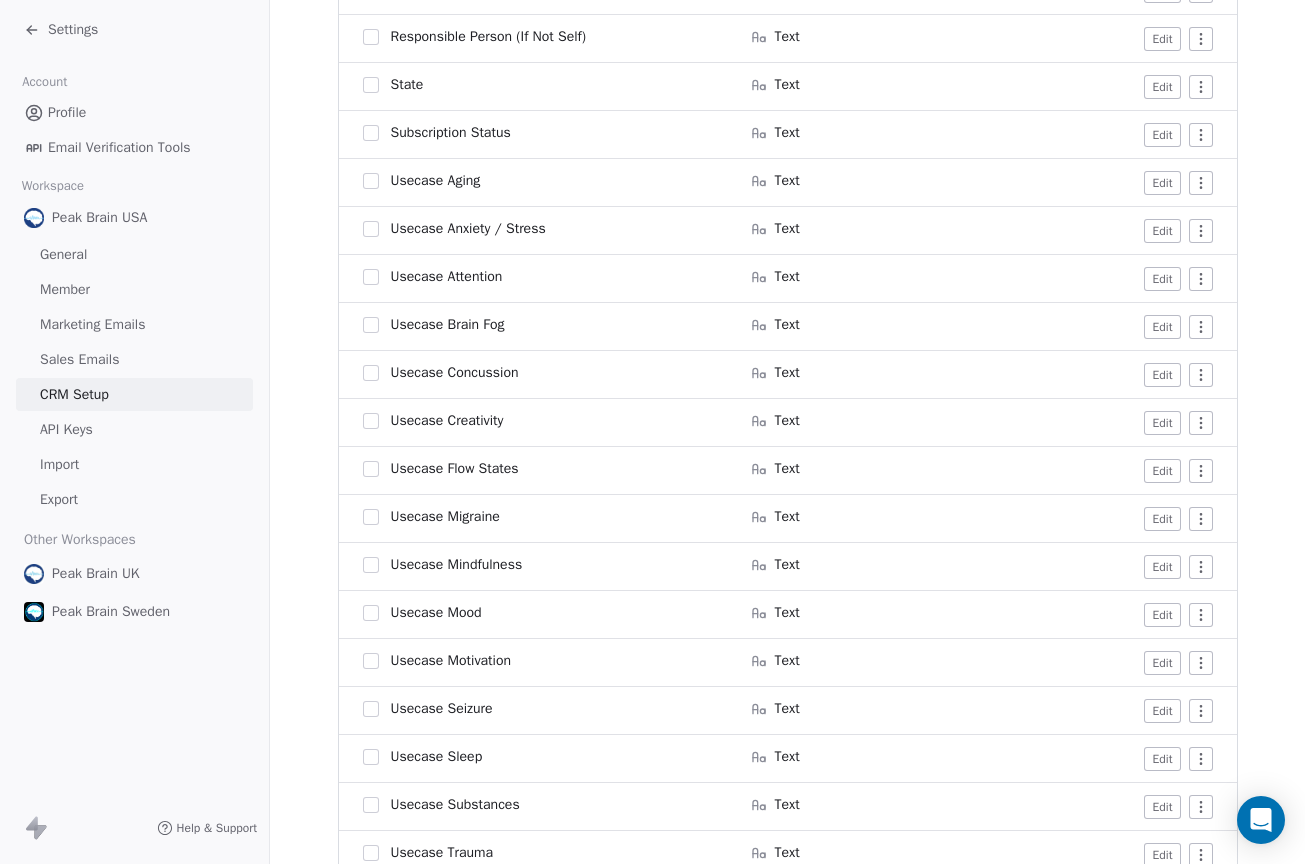 click on "Import" at bounding box center (134, 464) 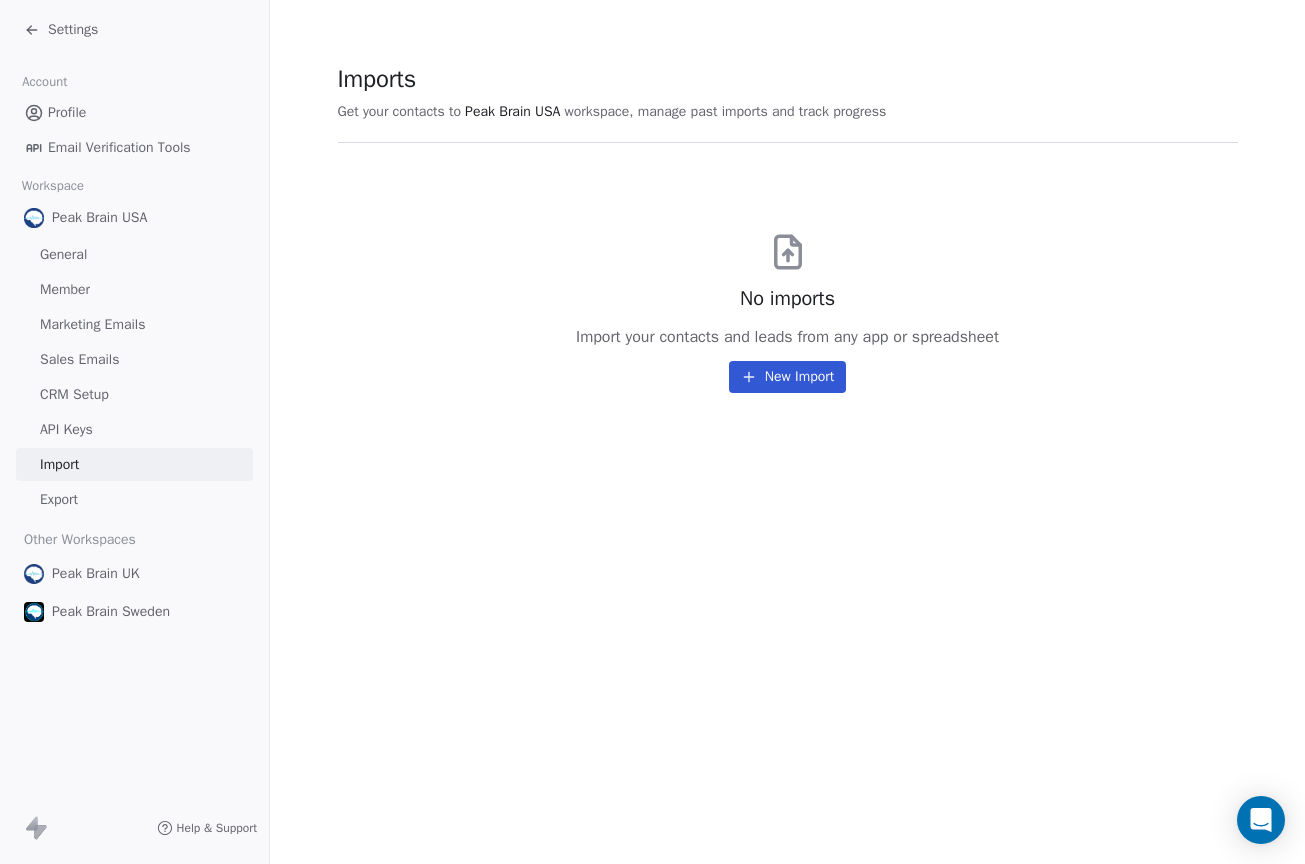 click on "Export" at bounding box center [134, 499] 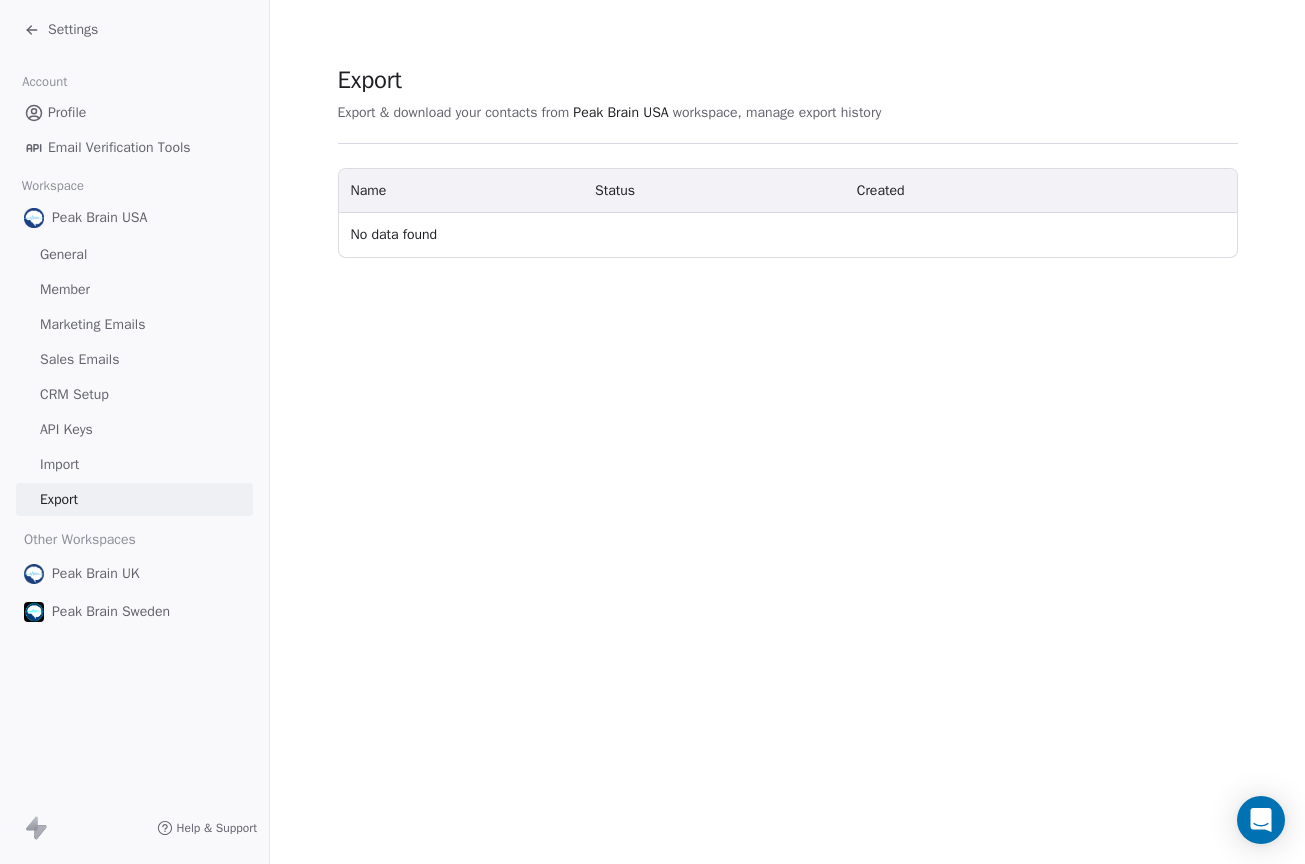 click on "Profile" at bounding box center (67, 112) 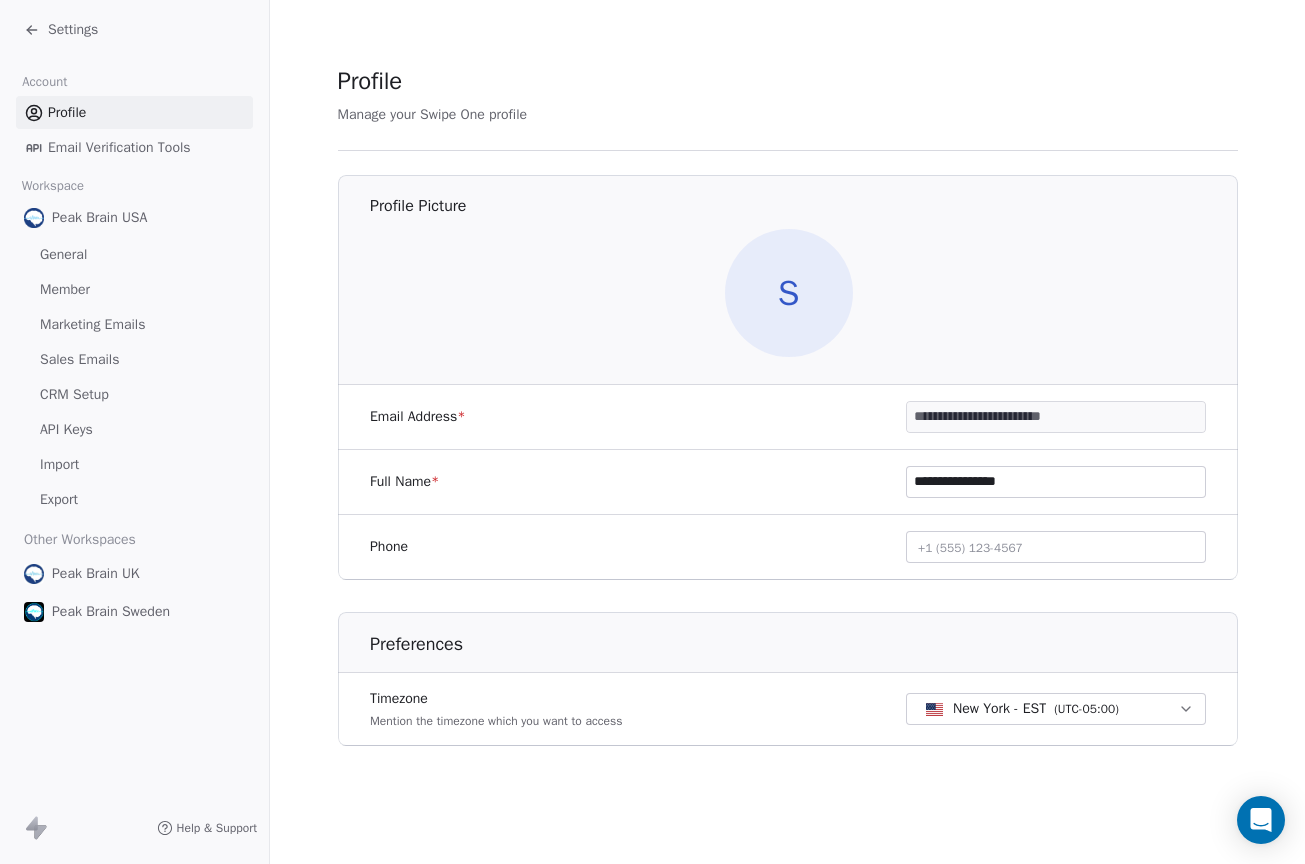 click on "Settings" at bounding box center (61, 30) 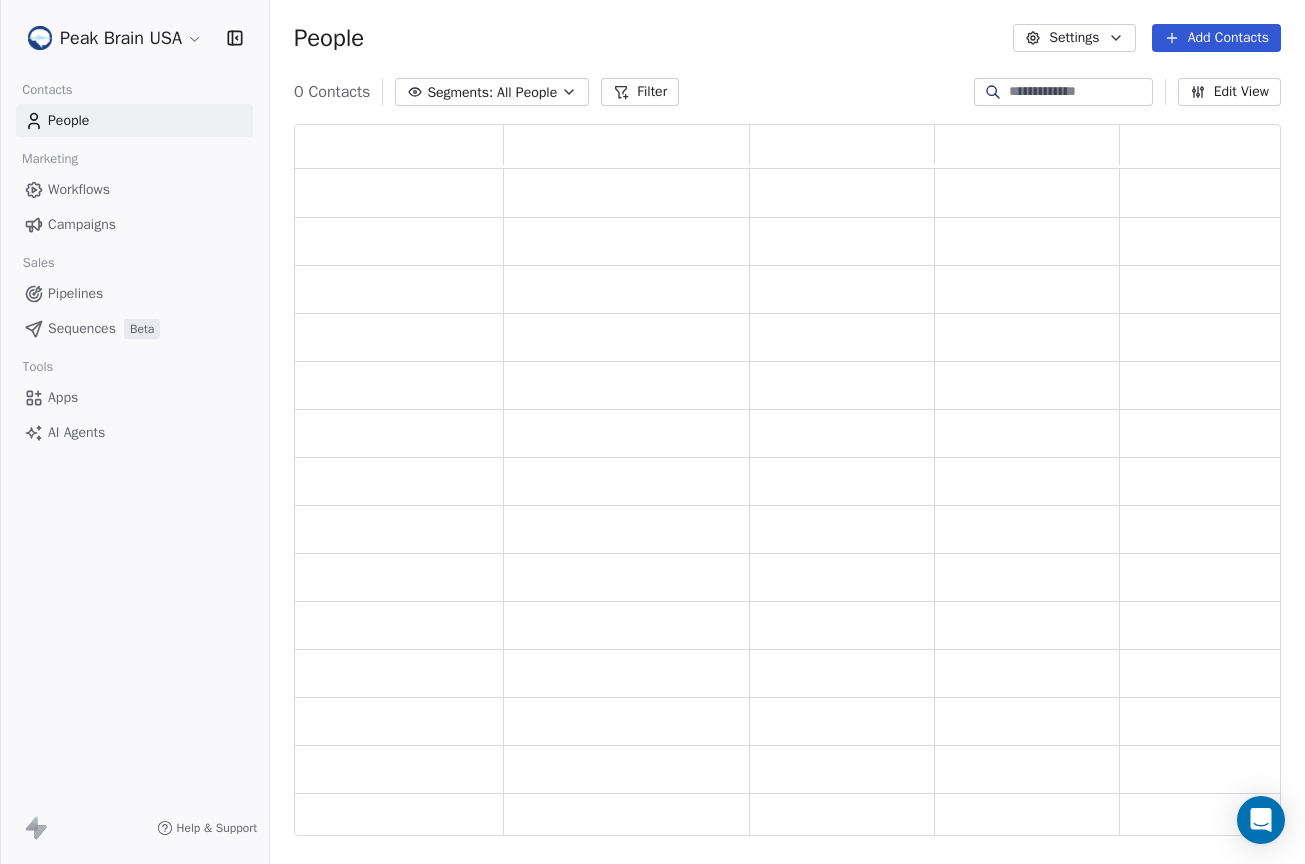 scroll, scrollTop: 15, scrollLeft: 16, axis: both 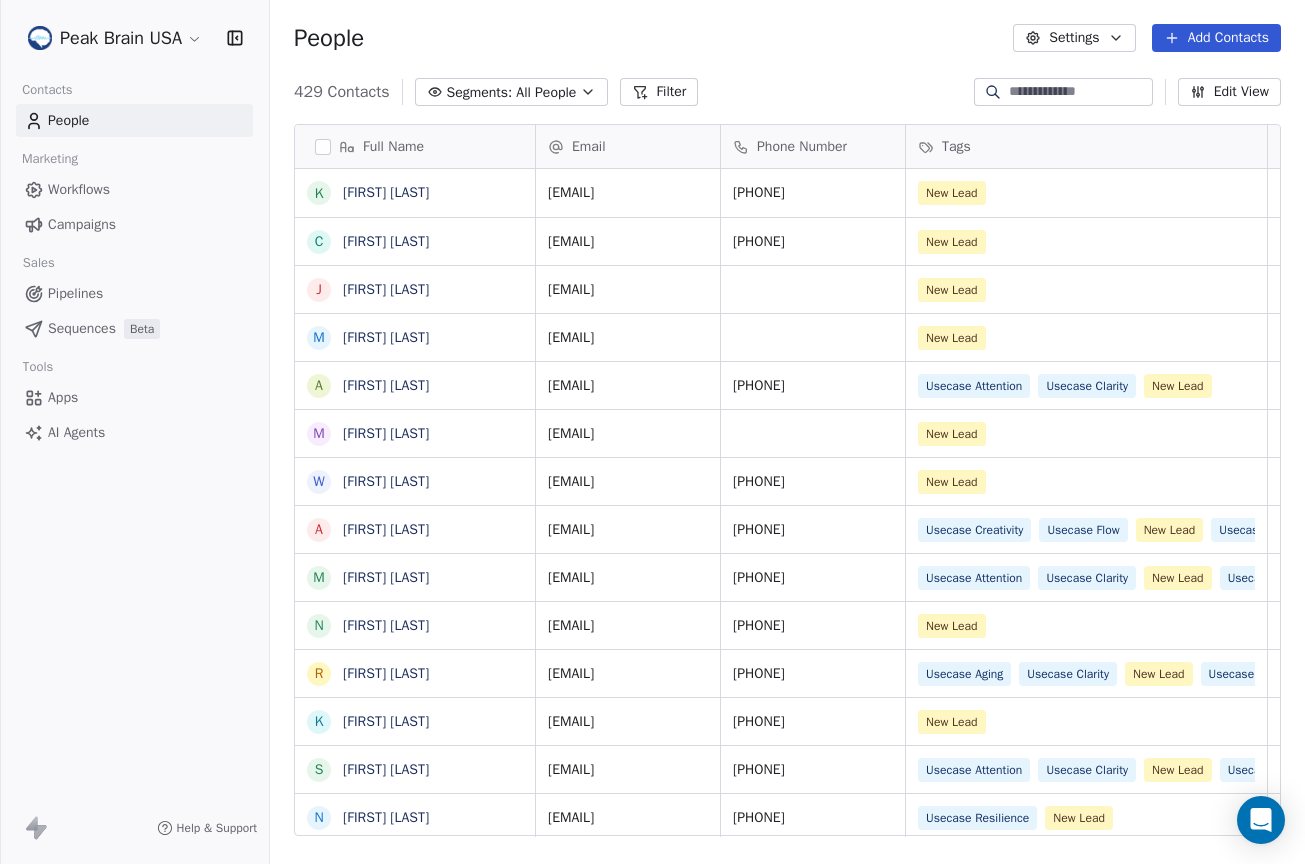 click on "Settings" at bounding box center [1074, 38] 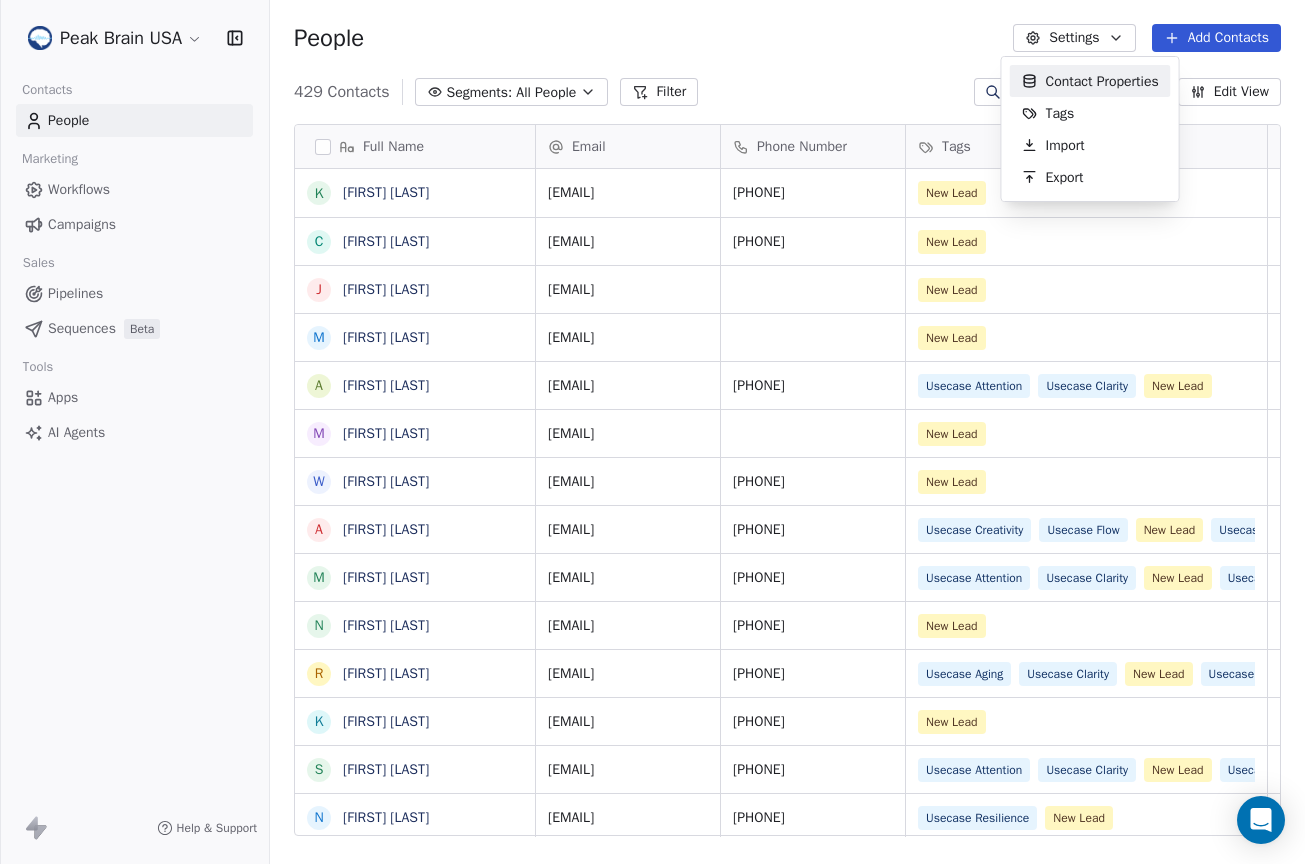click on "Peak Brain USA Contacts People Marketing Workflows Campaigns Sales Pipelines Sequences Beta Tools Apps AI Agents Help & Support People Settings  Add Contacts 429 Contacts Segments: All People Filter  Edit View Tag Add to Sequence Export Full Name K Krista Verrico C Chris Taylor J Jennifer Meter M Mike Kogan A Andrea Vaccaro M Mindy Leffler W Wynter Callahan A Abelissa Galindo M Marc Butman N Nancy Salazar R Rebekah Hillerman K Kristen Witt S Steven Martinez N Nasir Chishti M Maria S Susan Sinfield J Jeanine Funke C Cassandra Guglielmo I Ira Schlesinger s shahar kramer P Patricia Briggs M Madeleine Swipe Test 4 I Isabella Ortega L Lauren Fritzsche C Cindy Bauer M Melissa Sarhan E Elisabeth Nicol A Ashley Goldberg B Blue Sky M Matthew Murray R Robin Padelford M Mark Peoples T Todd Everett R Roy Pachinsky Email Phone Number Tags Country Website Job Title Status kverrico21@gmail.com 4128626510 New Lead christaylorubah@sbcglobal.net 6362192316 New Lead meterjennifer@gmail.com New Lead mischakogan@gmail.com" at bounding box center [652, 432] 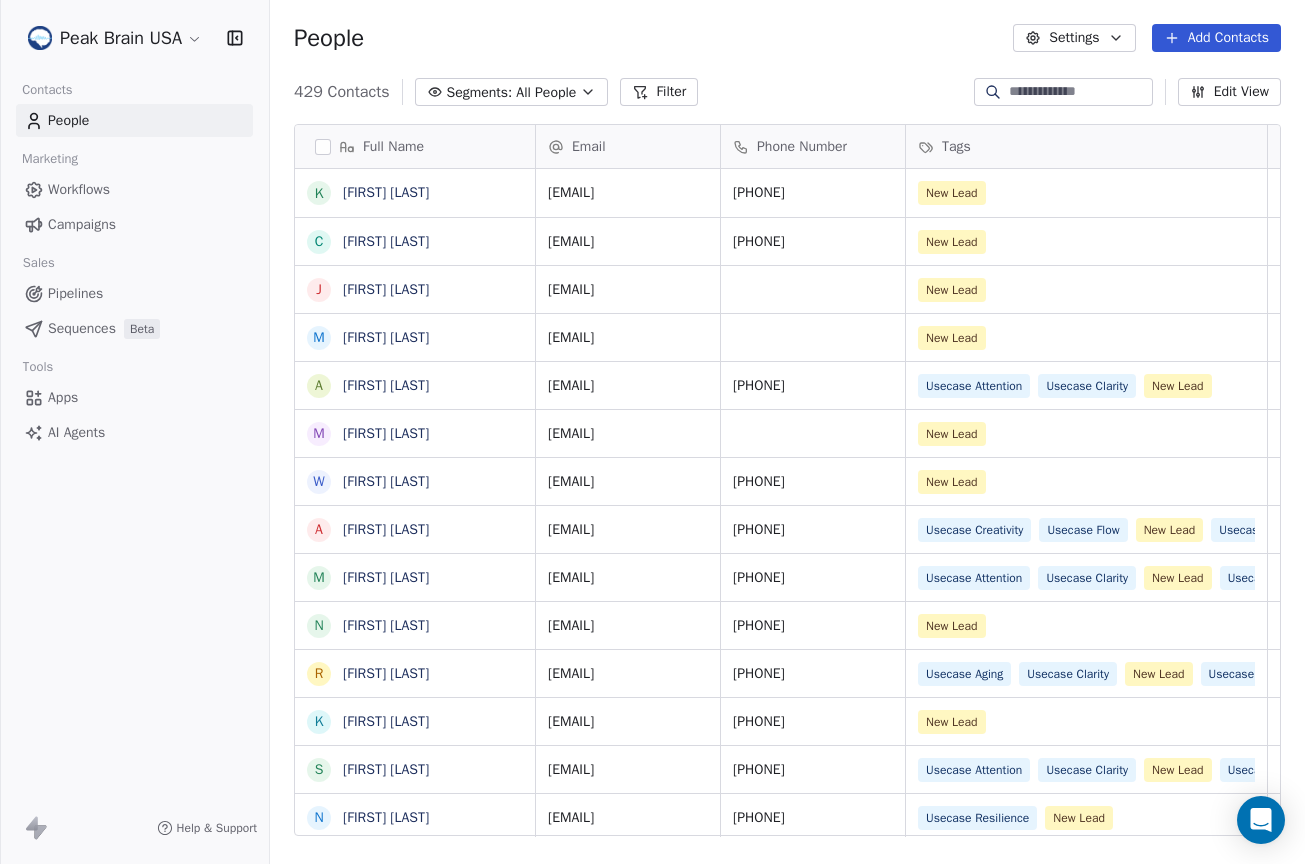 click on "Campaigns" at bounding box center [134, 224] 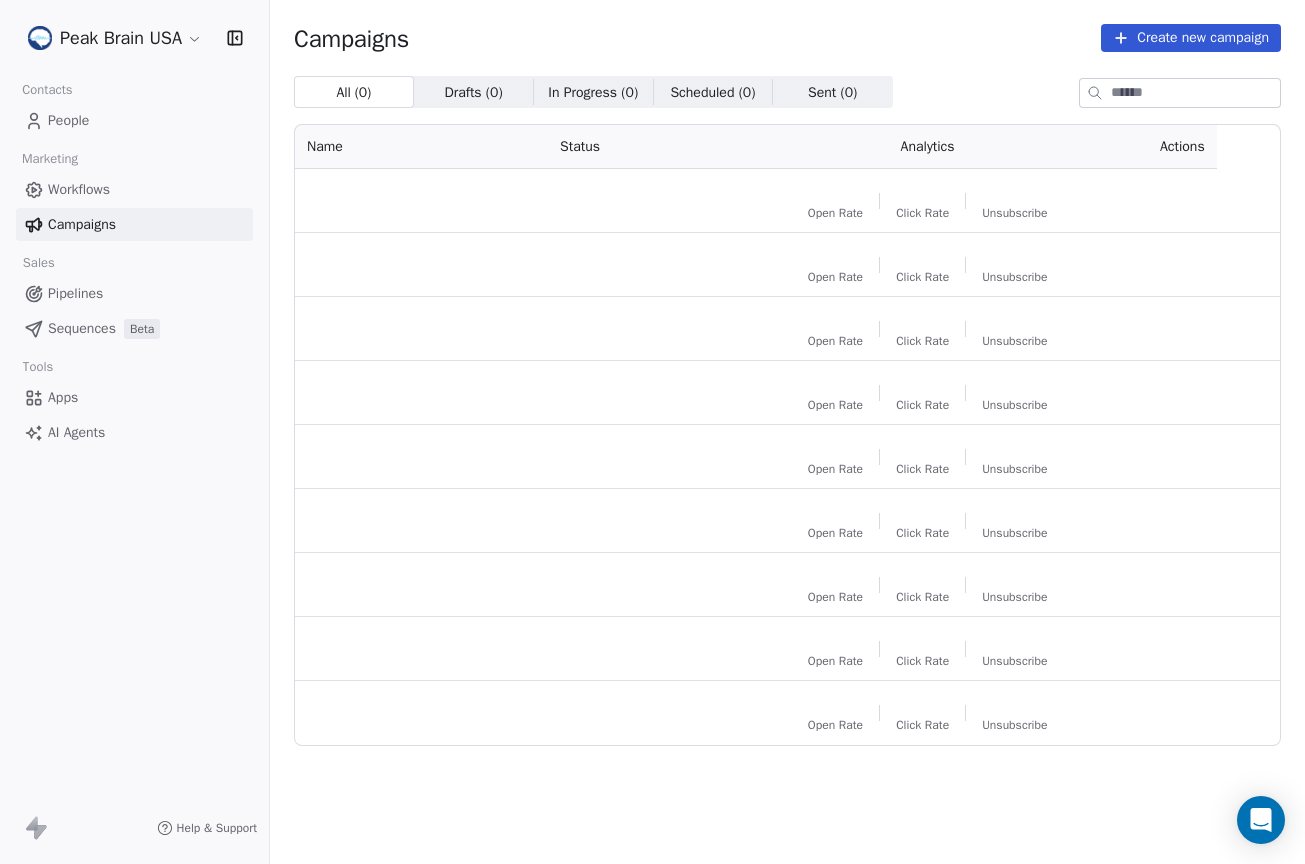 click on "Workflows" at bounding box center (134, 189) 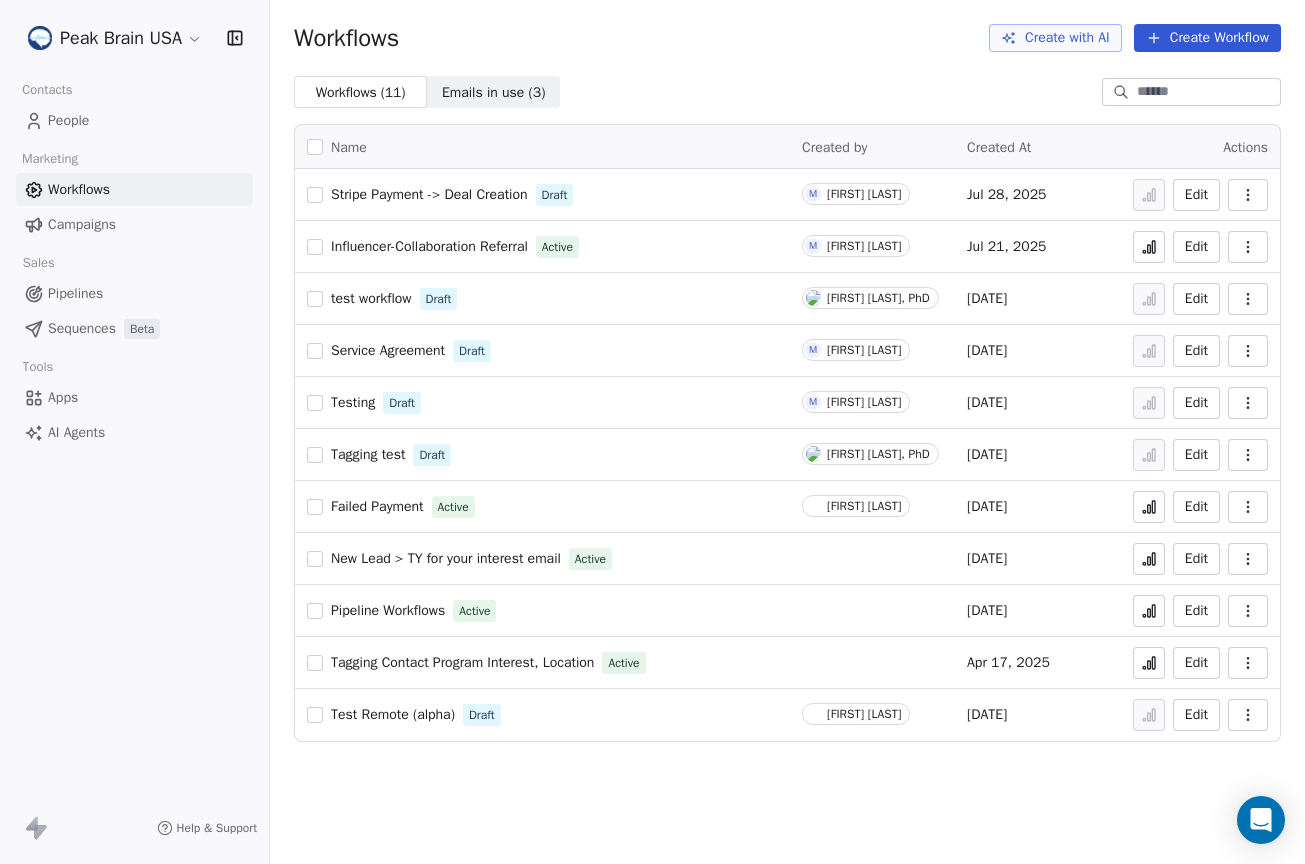 click on "Stripe Payment -> Deal Creation" at bounding box center [429, 194] 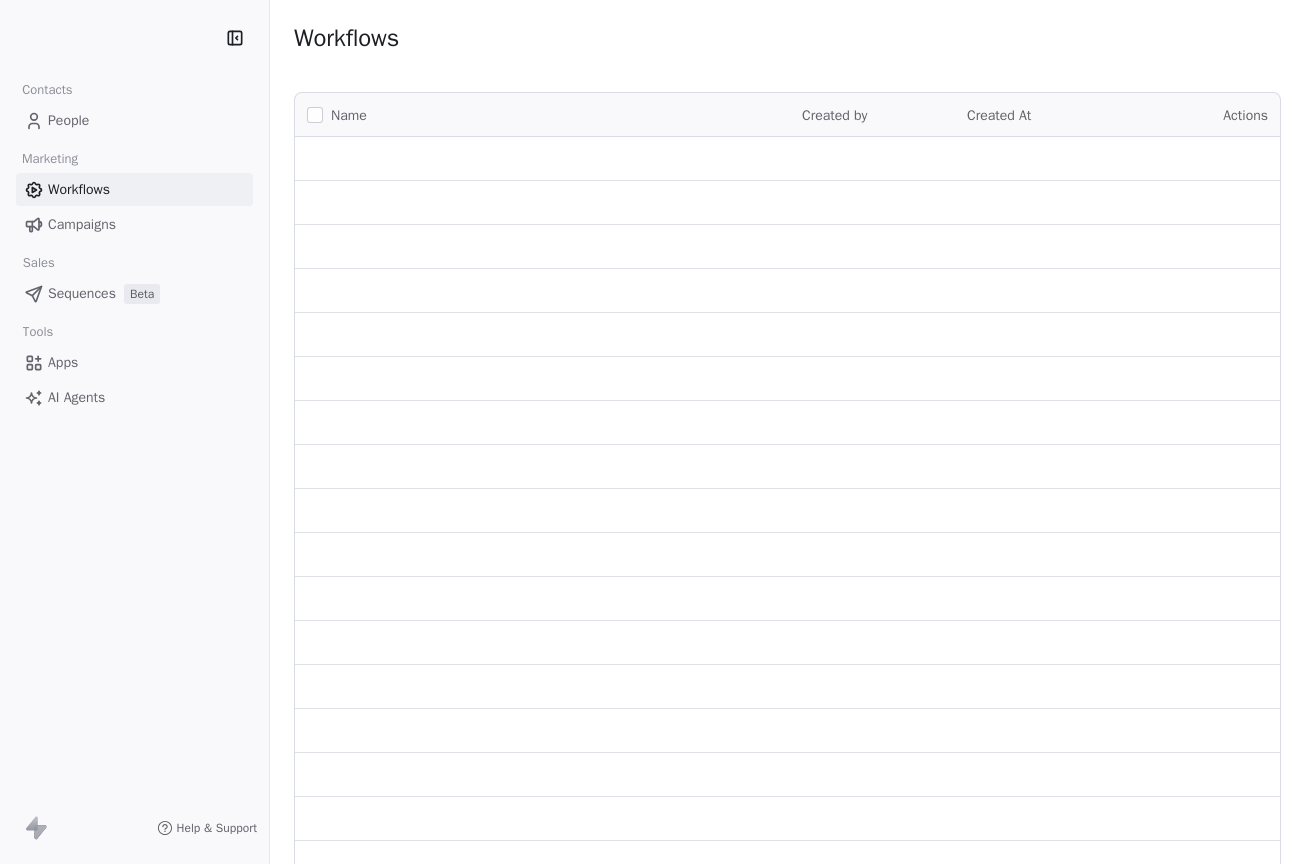 scroll, scrollTop: 0, scrollLeft: 0, axis: both 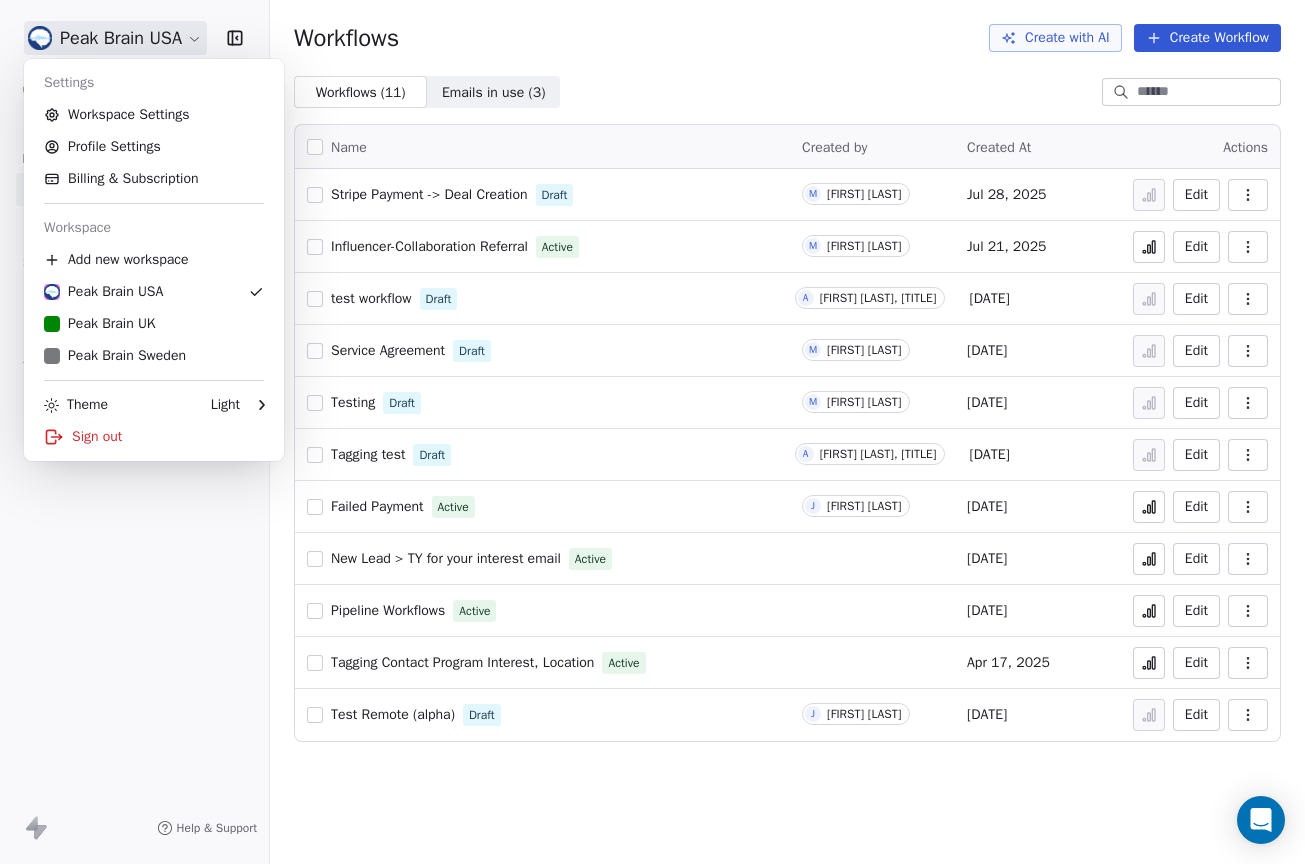 click on "Peak Brain USA Contacts People Marketing Workflows Campaigns Sales Pipelines Sequences Beta Tools Apps AI Agents Help & Support Workflows  Create with AI  Create Workflow Workflows ( 11 ) Workflows ( 11 ) Emails in use ( 3 ) Emails in use ( 3 ) Name Created by Created At Actions Stripe Payment -> Deal Creation Draft M Madeleine McCann Jul 28, 2025 Edit Influencer-Collaboration Referral Active M Madeleine McCann Jul 21, 2025 Edit test workflow Draft A Andrew Hill, PhD Jun 15, 2025 Edit Service Agreement Draft M Madeleine McCann Jun 8, 2025 Edit Testing Draft M Madeleine McCann Jun 8, 2025 Edit Tagging test Draft A Andrew Hill, PhD May 22, 2025 Edit Failed Payment Active J Jon Lomeli May 13, 2025 Edit New Lead > TY for your interest email Active Apr 29, 2025 Edit Pipeline Workflows Active Apr 29, 2025 Edit Tagging Contact Program Interest, Location Active Apr 17, 2025 Edit Test Remote (alpha) Draft J Jon Lomeli Apr 16, 2025 Edit
Settings Workspace Settings Profile Settings Billing & Subscription" at bounding box center (652, 432) 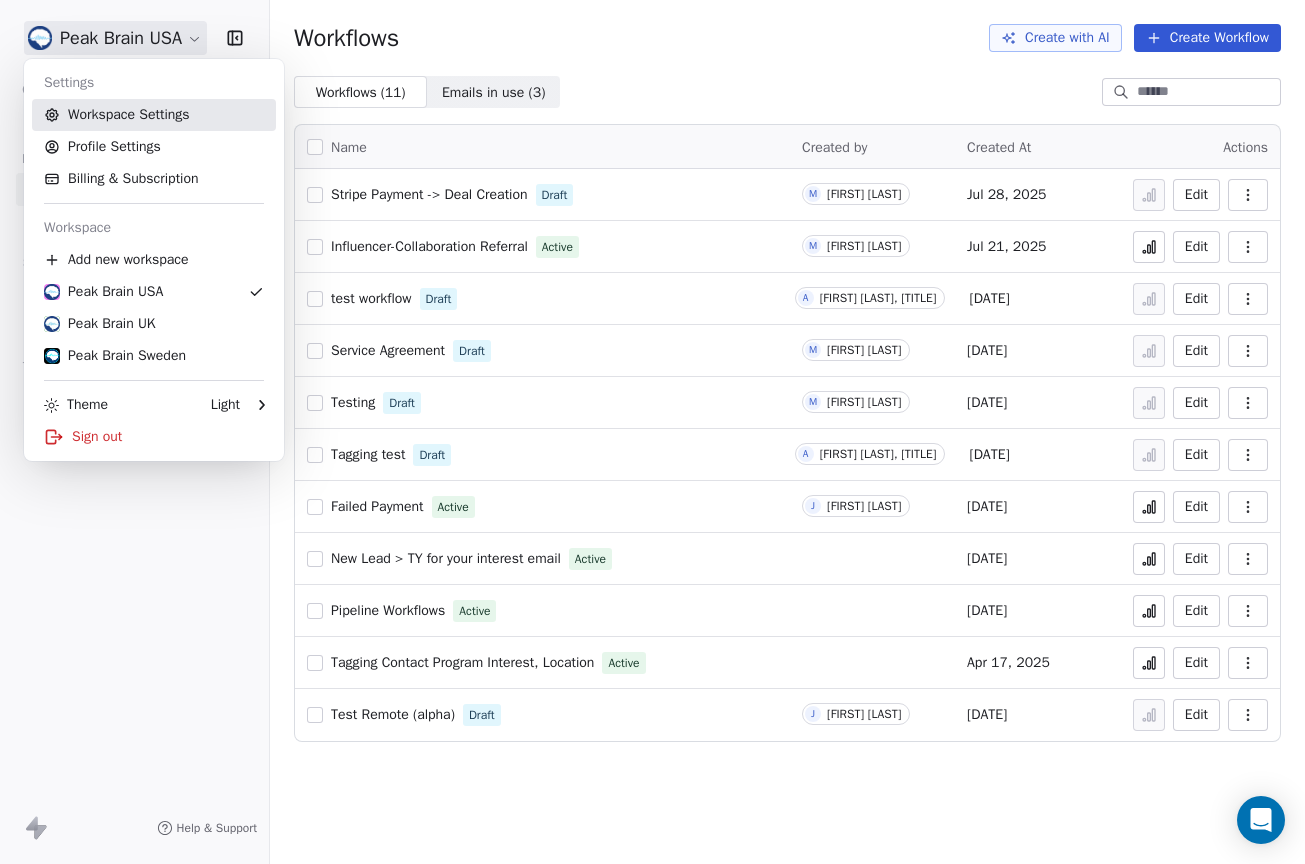 click on "Workspace Settings" at bounding box center [154, 115] 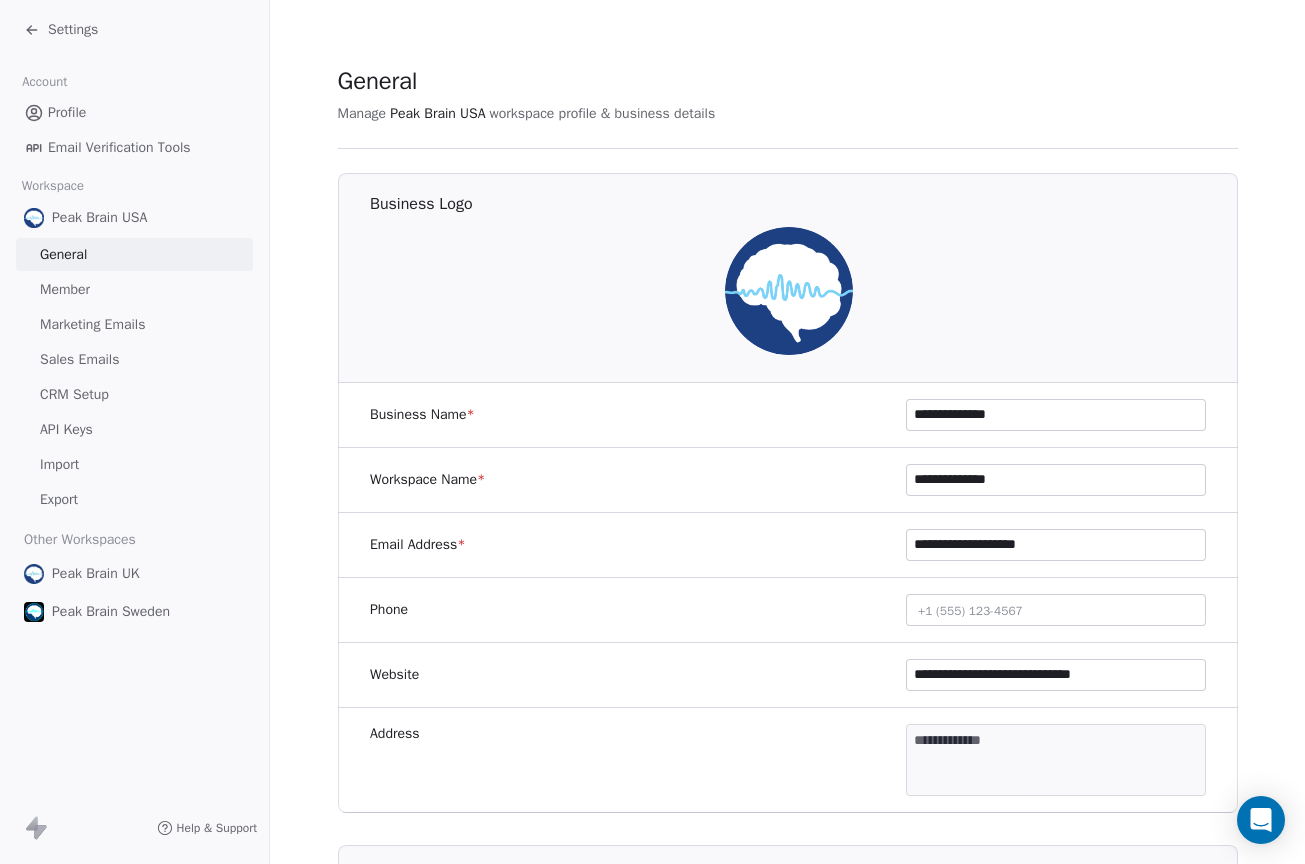 click on "Settings" at bounding box center (73, 30) 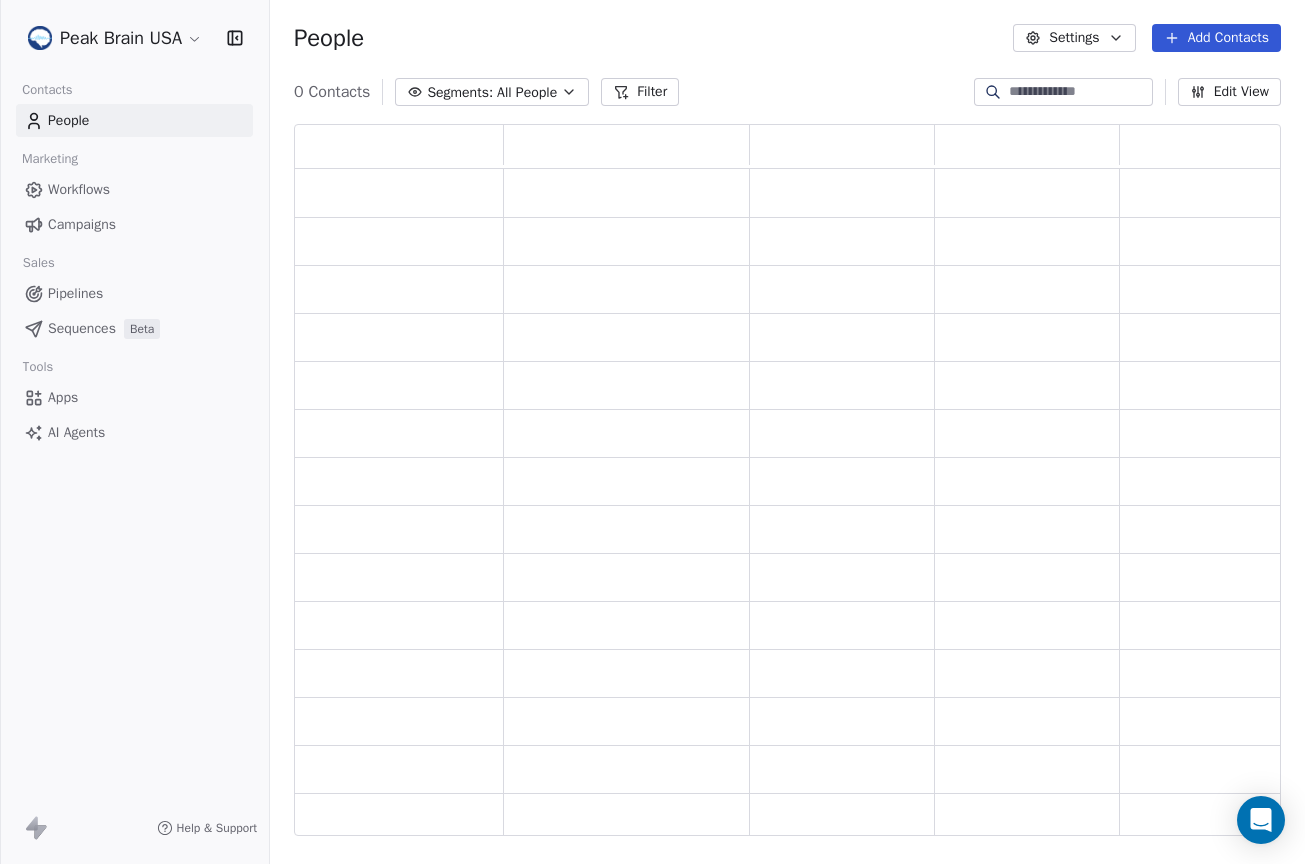 scroll, scrollTop: 15, scrollLeft: 16, axis: both 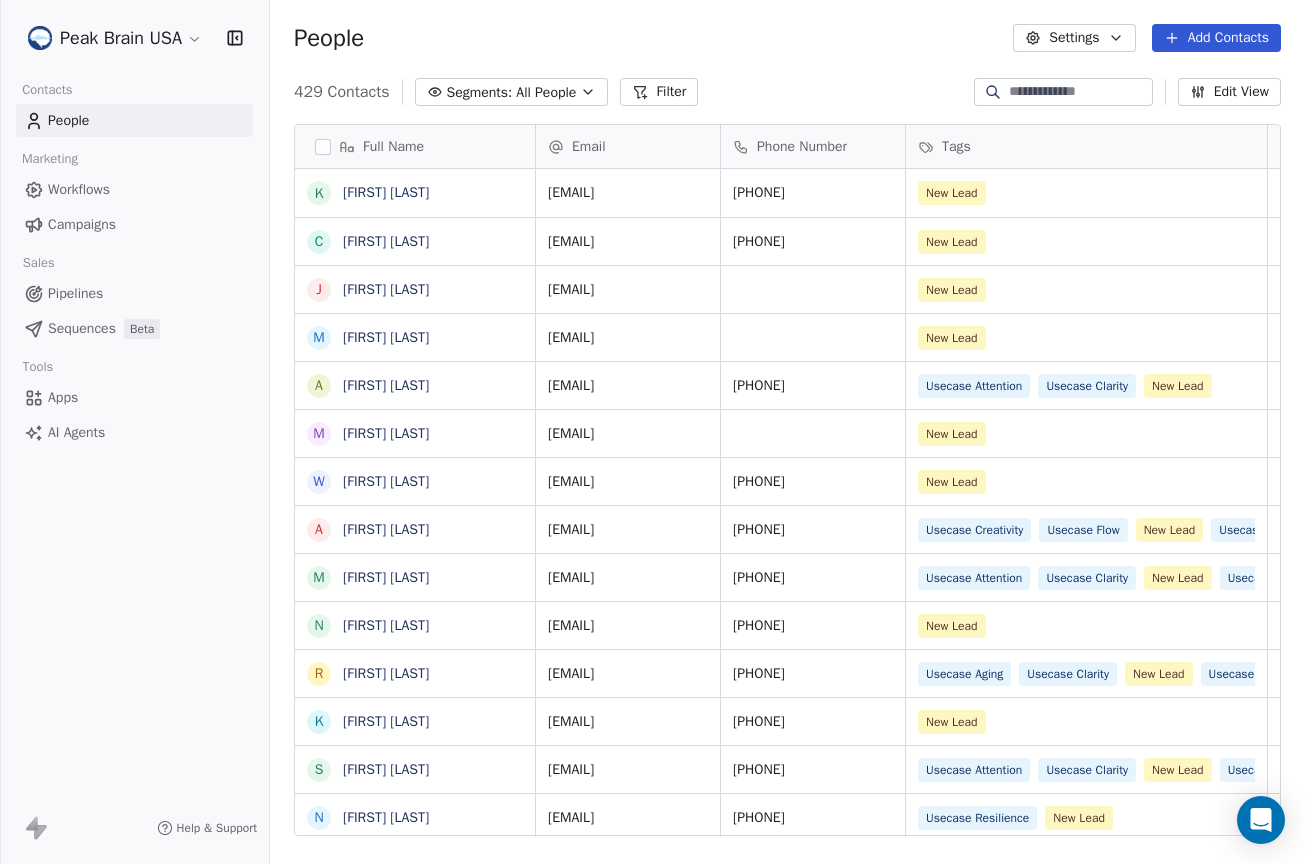 click on "Apps AI Agents" at bounding box center (134, 415) 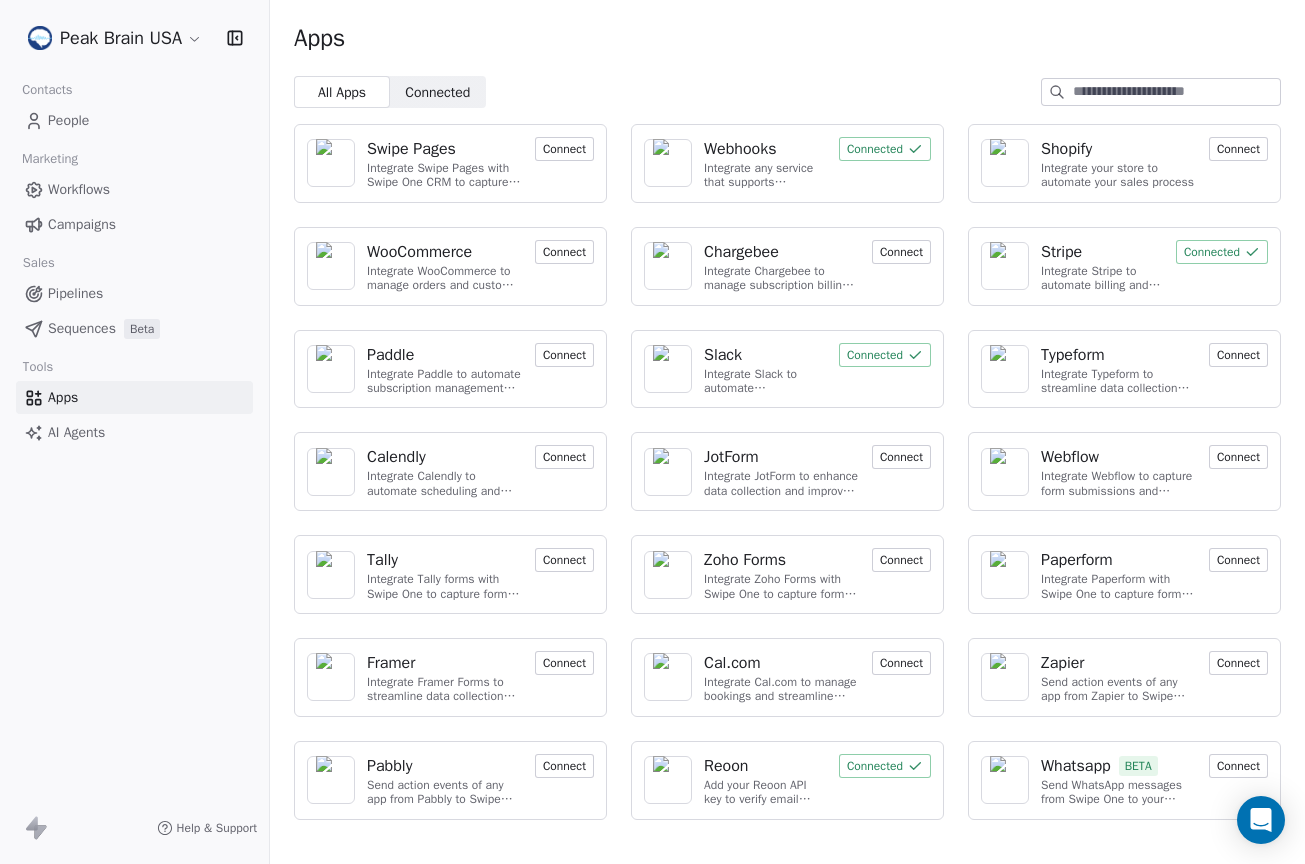 click at bounding box center [1176, 92] 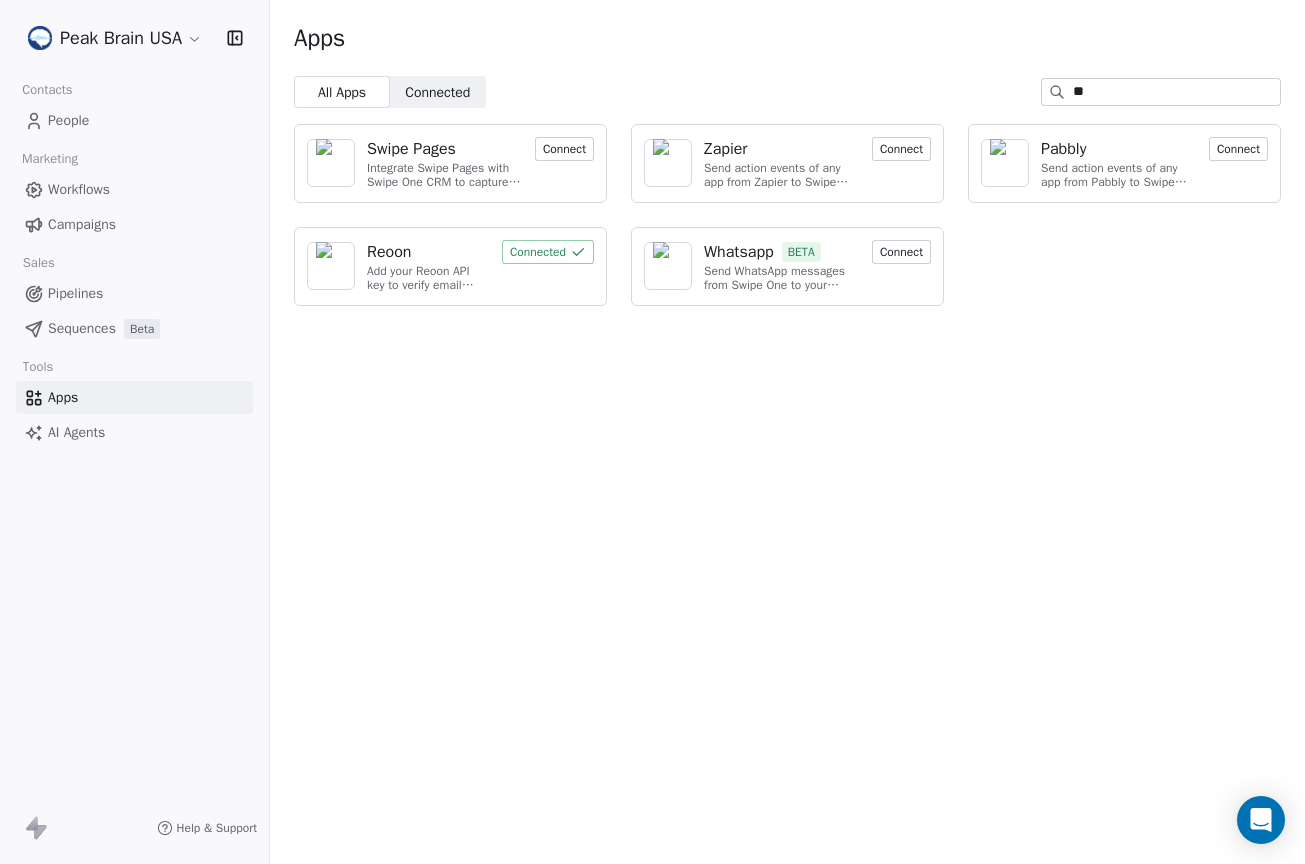 type on "*" 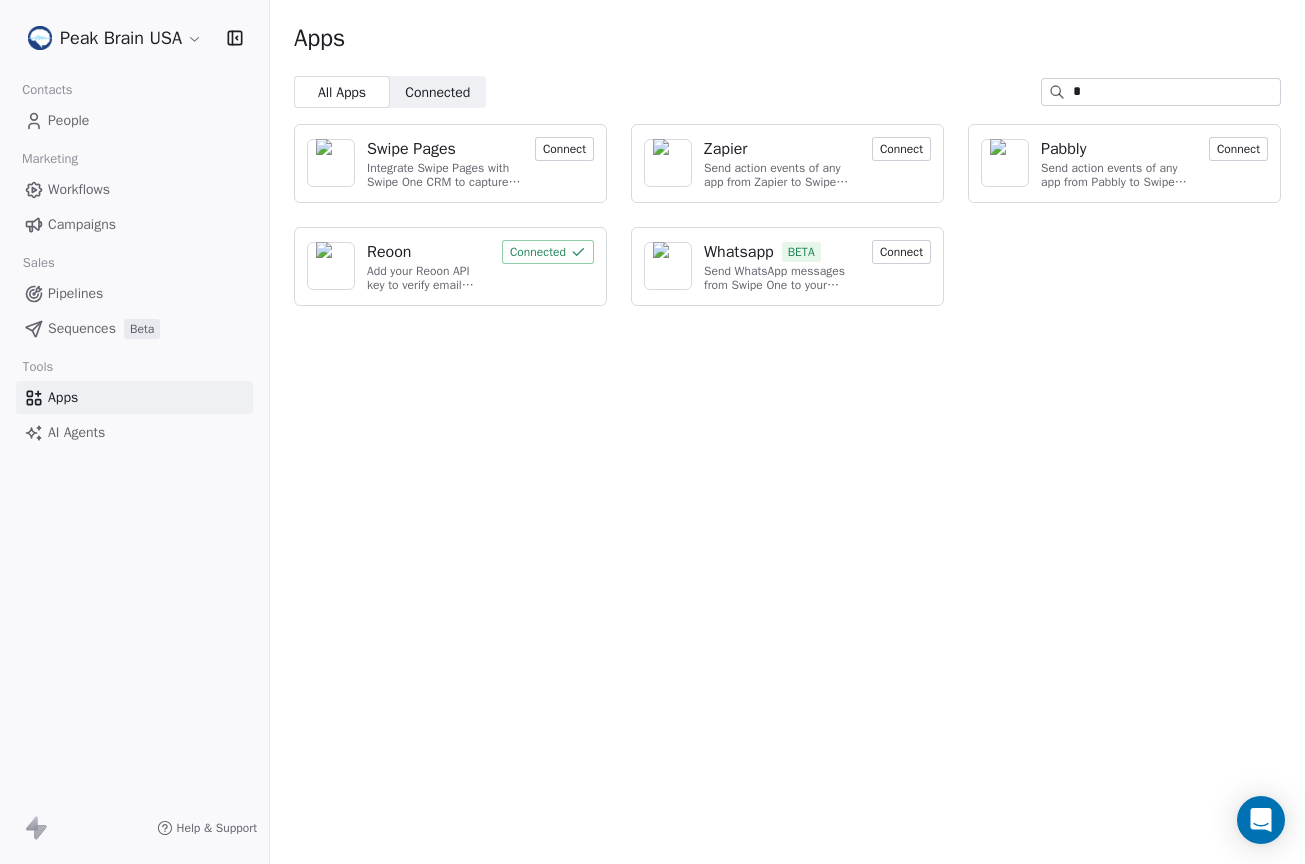 type 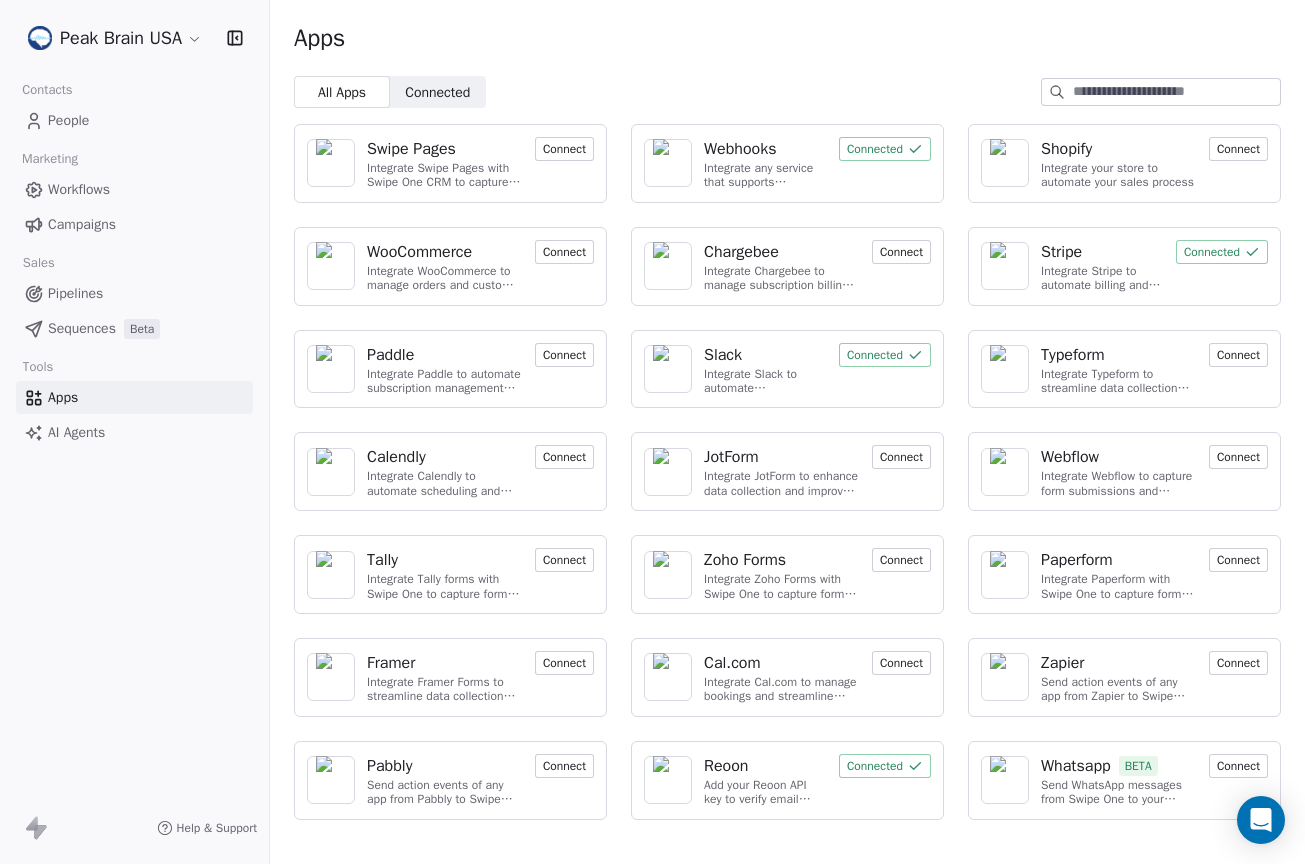 click on "Stripe" at bounding box center [1102, 252] 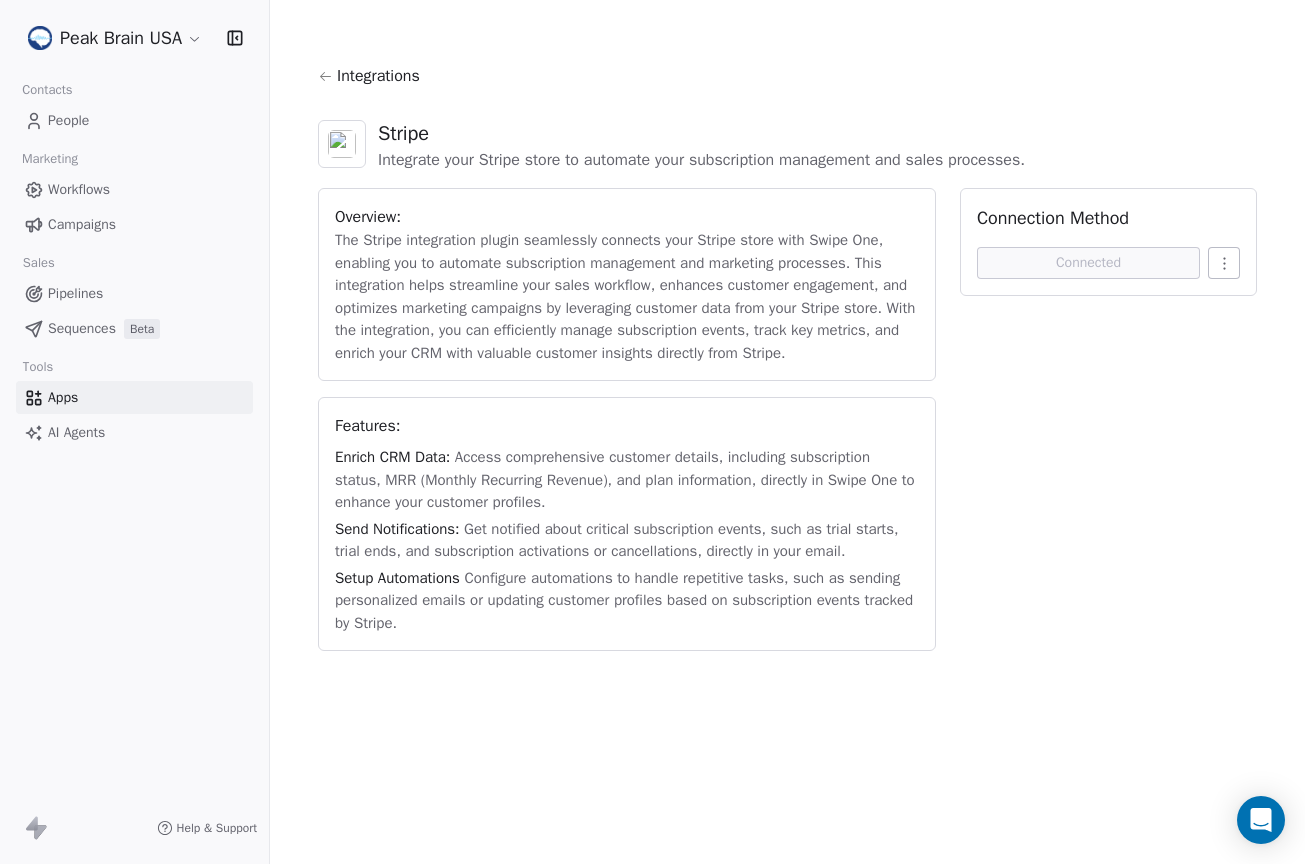 click on "Workflows" at bounding box center [134, 189] 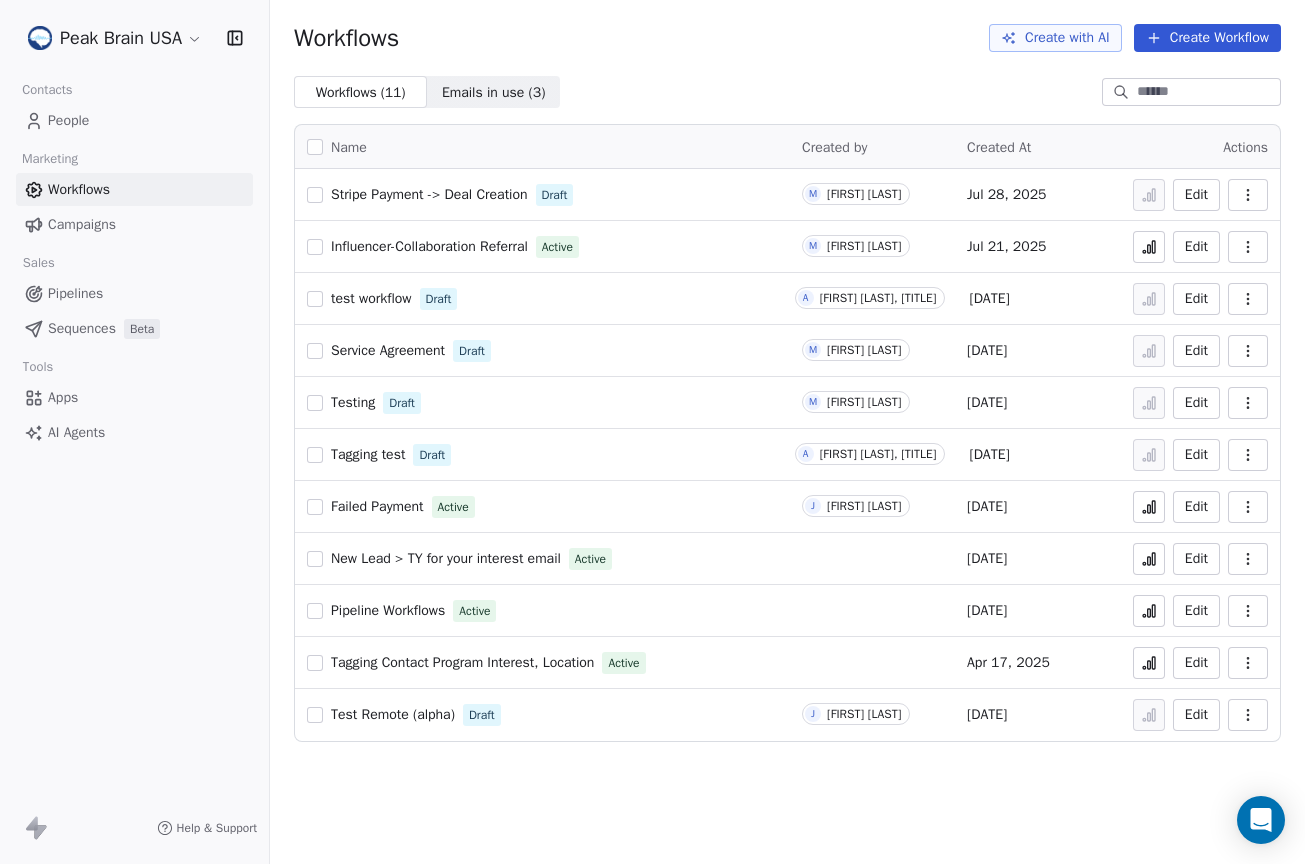 click on "Stripe Payment -> Deal Creation" at bounding box center (429, 194) 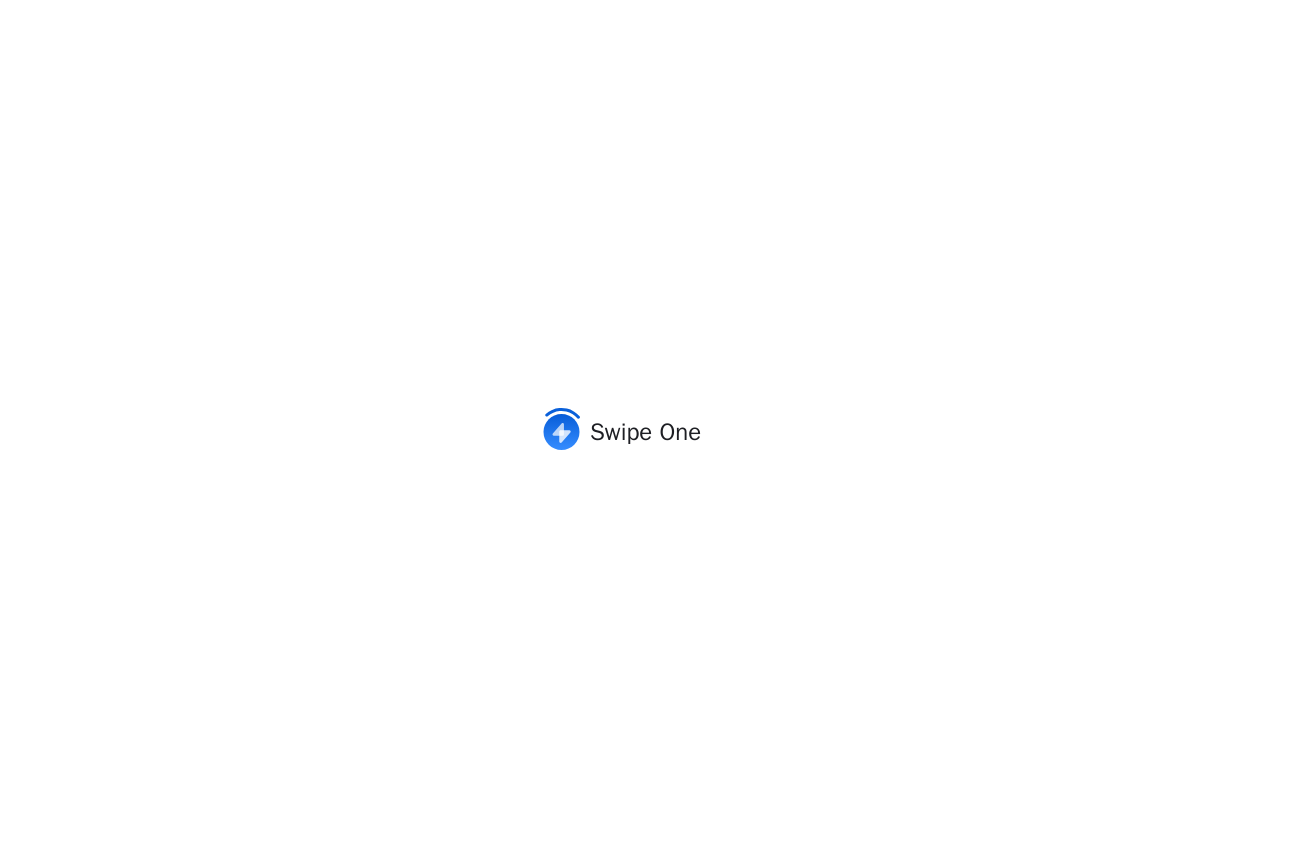 scroll, scrollTop: 0, scrollLeft: 0, axis: both 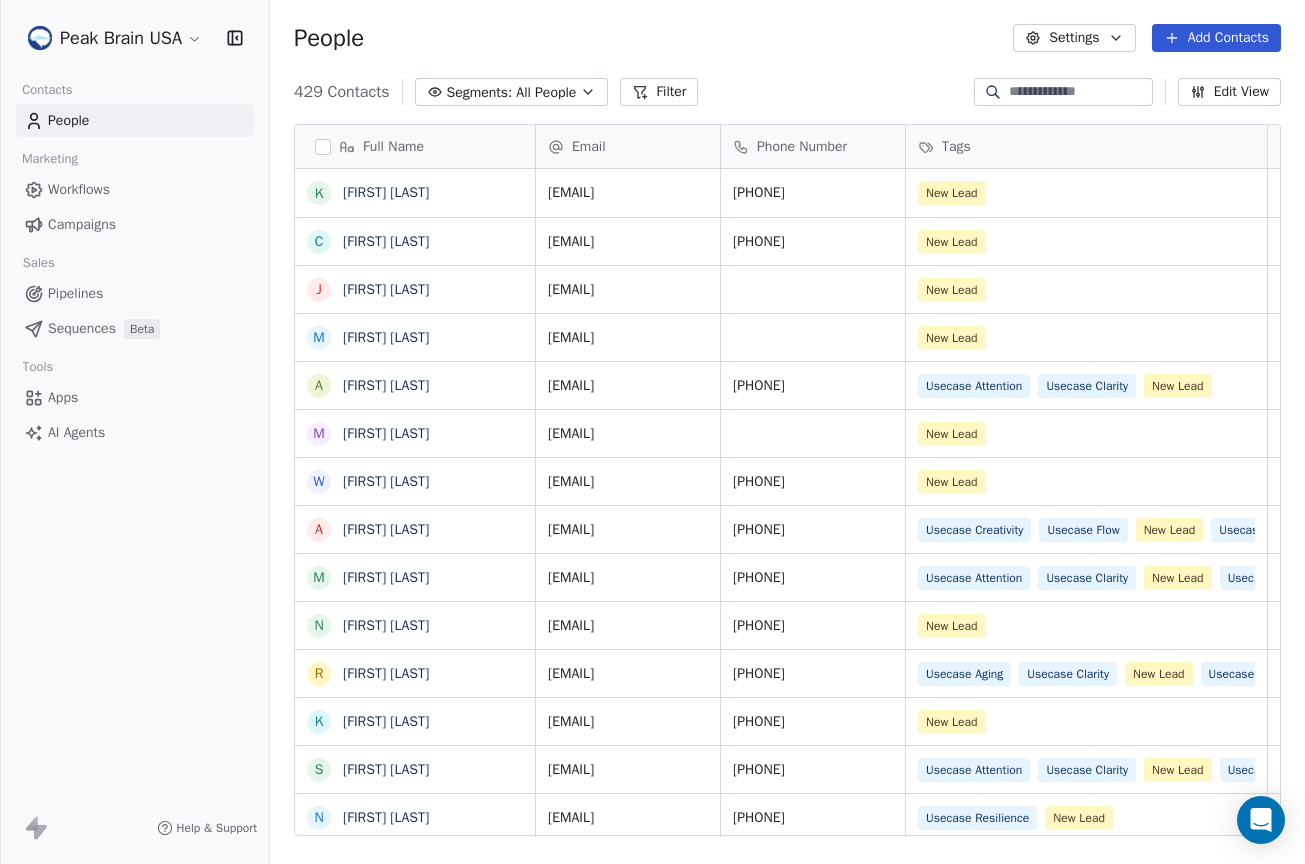 click on "Workflows" at bounding box center (79, 189) 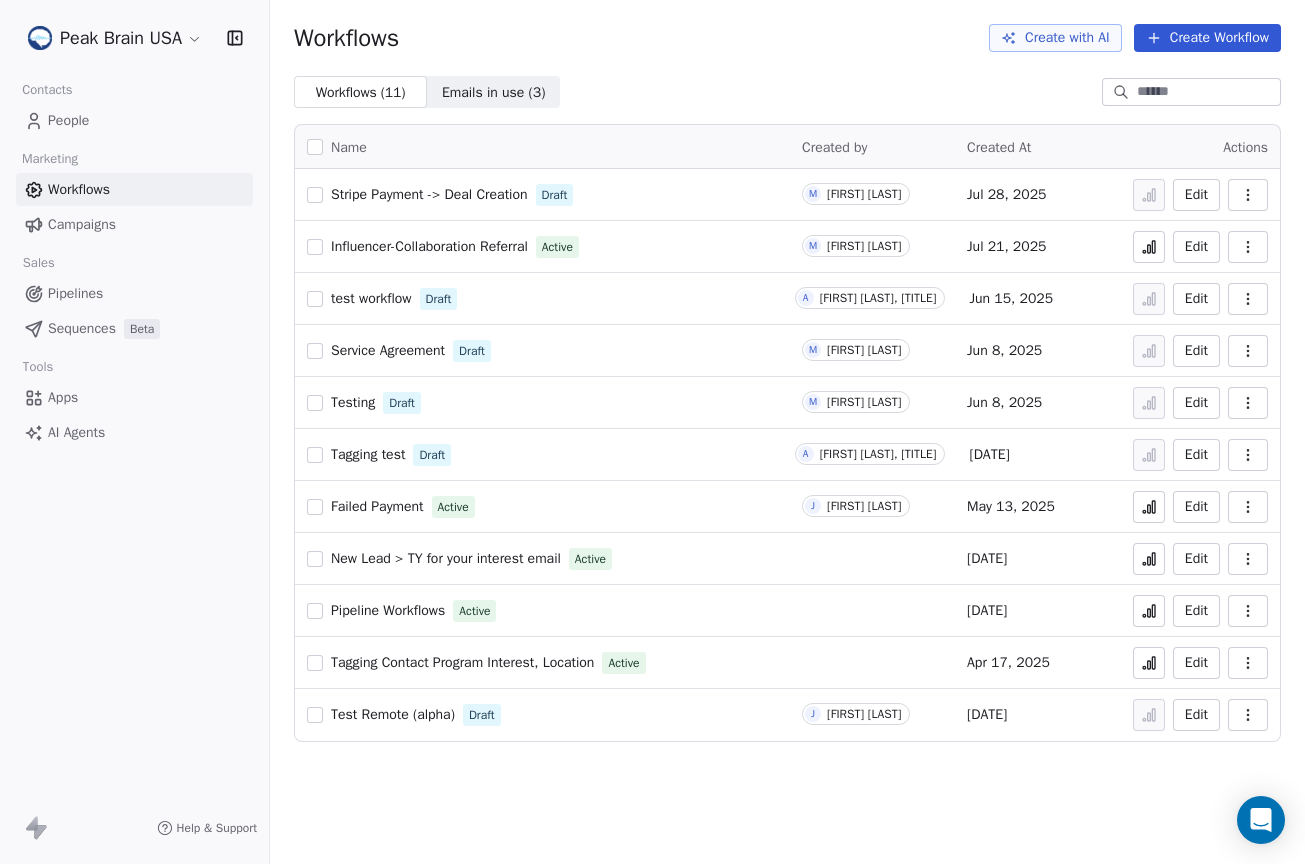 click on "Stripe Payment -> Deal Creation" at bounding box center (429, 194) 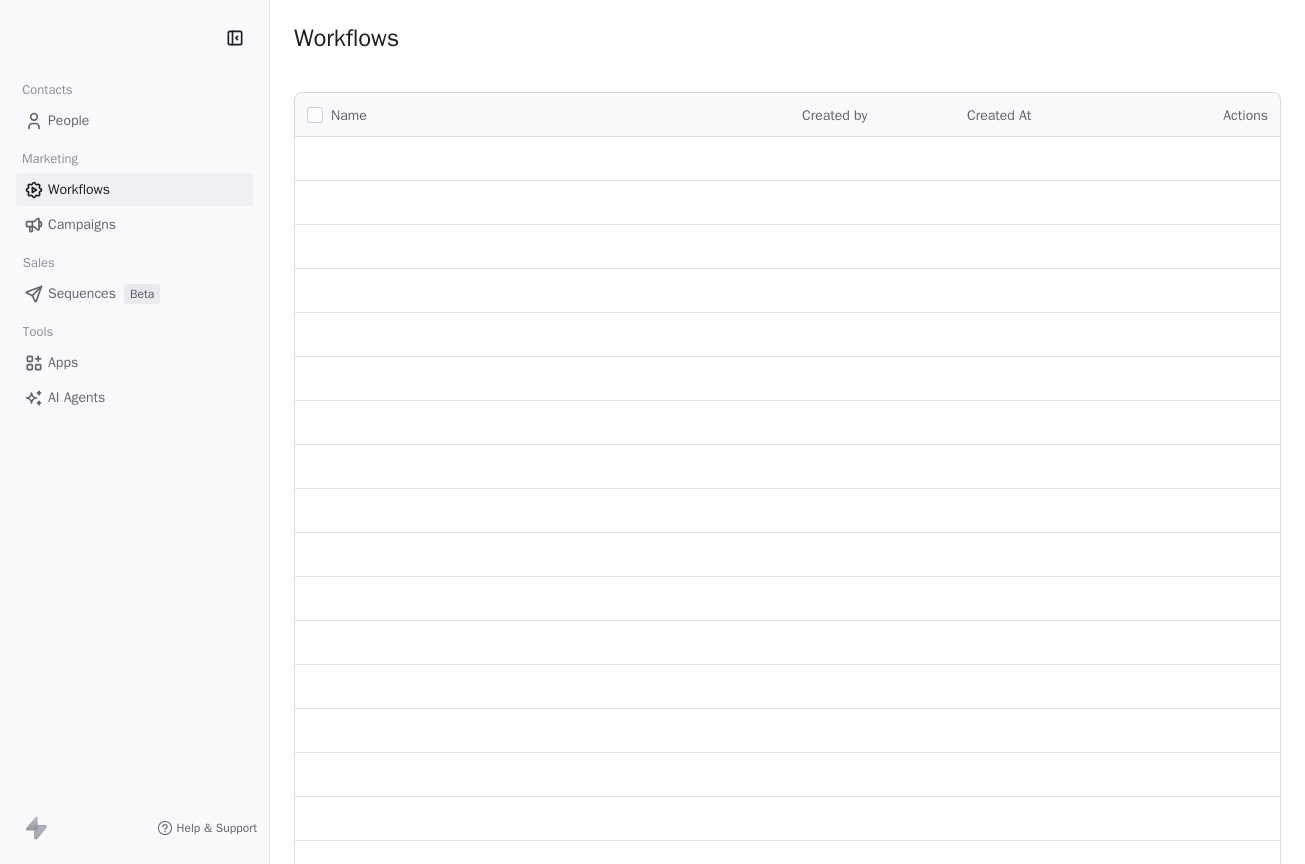 scroll, scrollTop: 0, scrollLeft: 0, axis: both 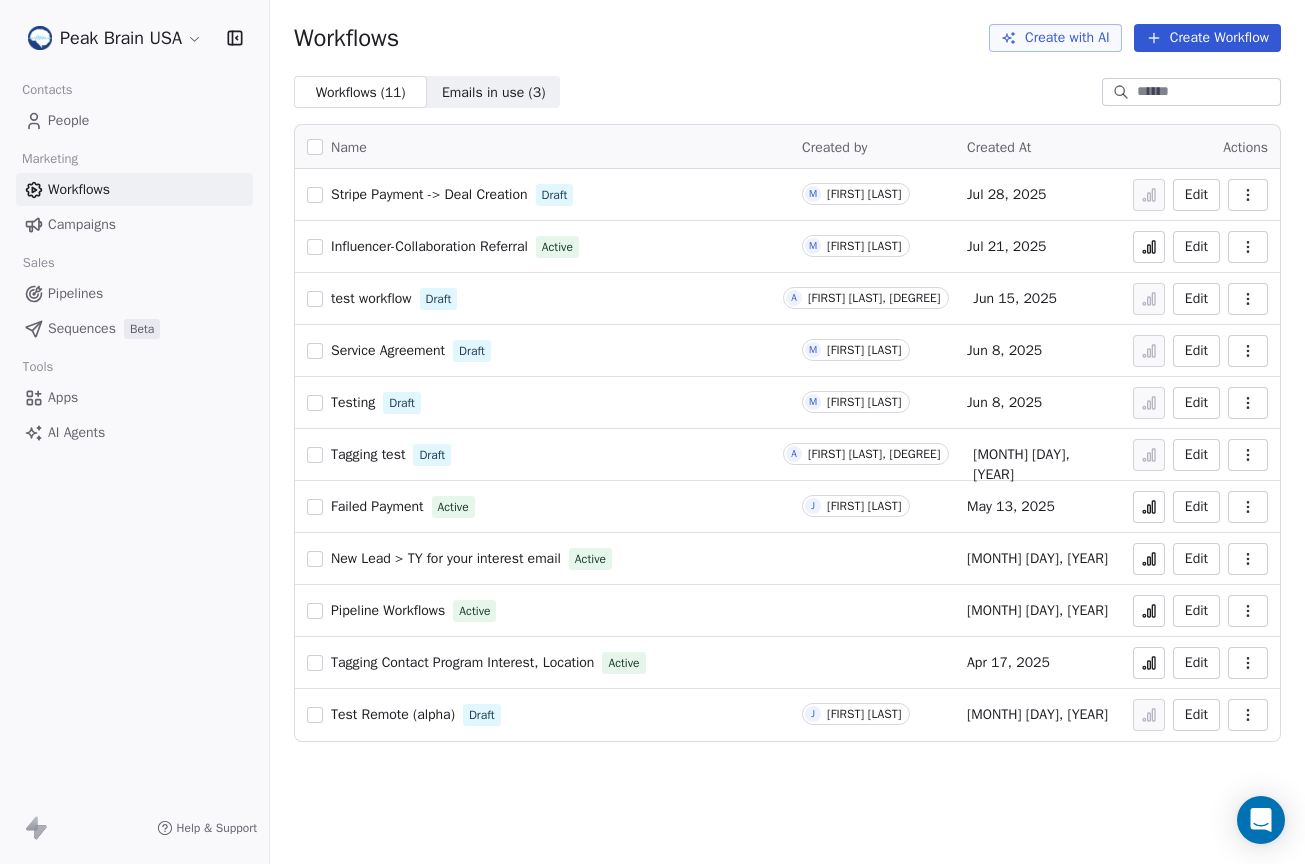 click on "Failed Payment" at bounding box center [377, 506] 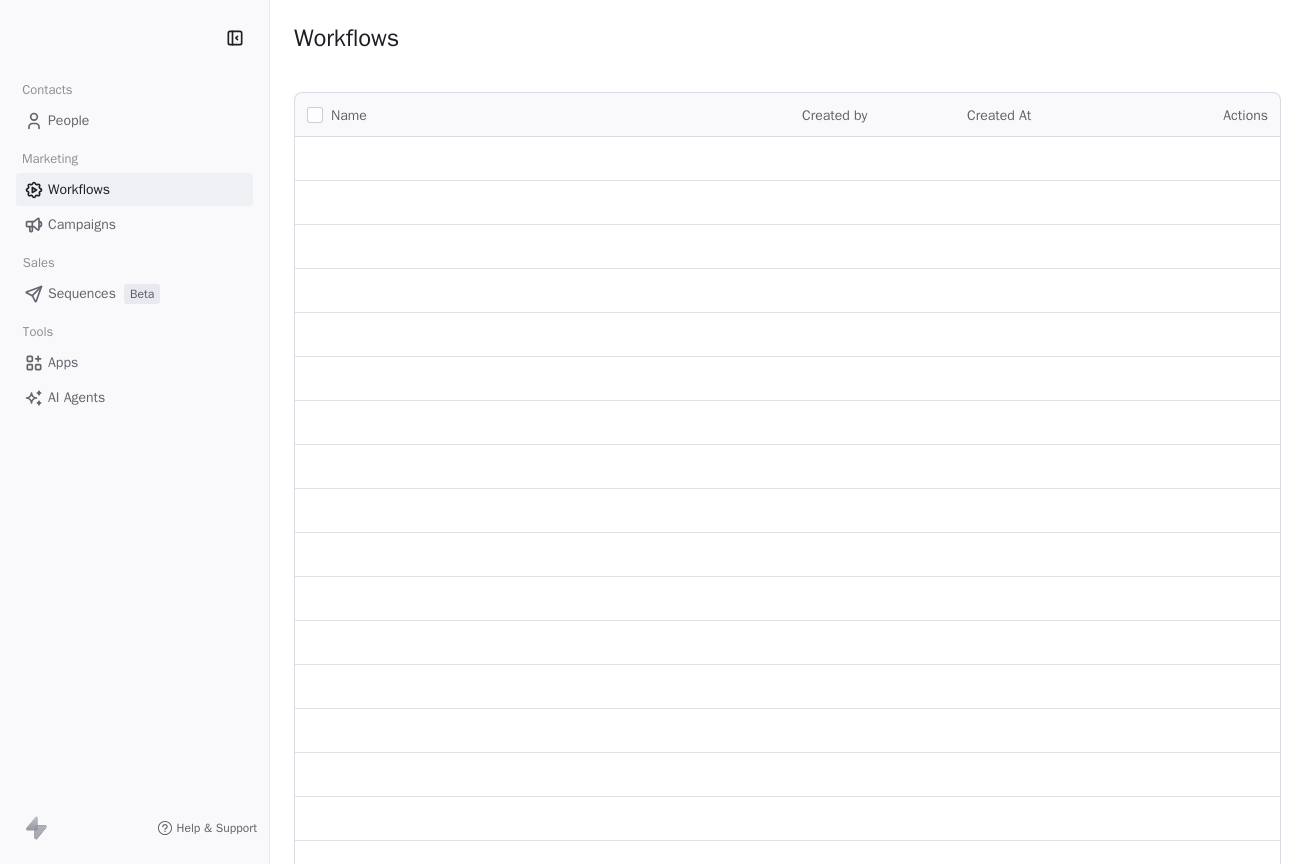 scroll, scrollTop: 0, scrollLeft: 0, axis: both 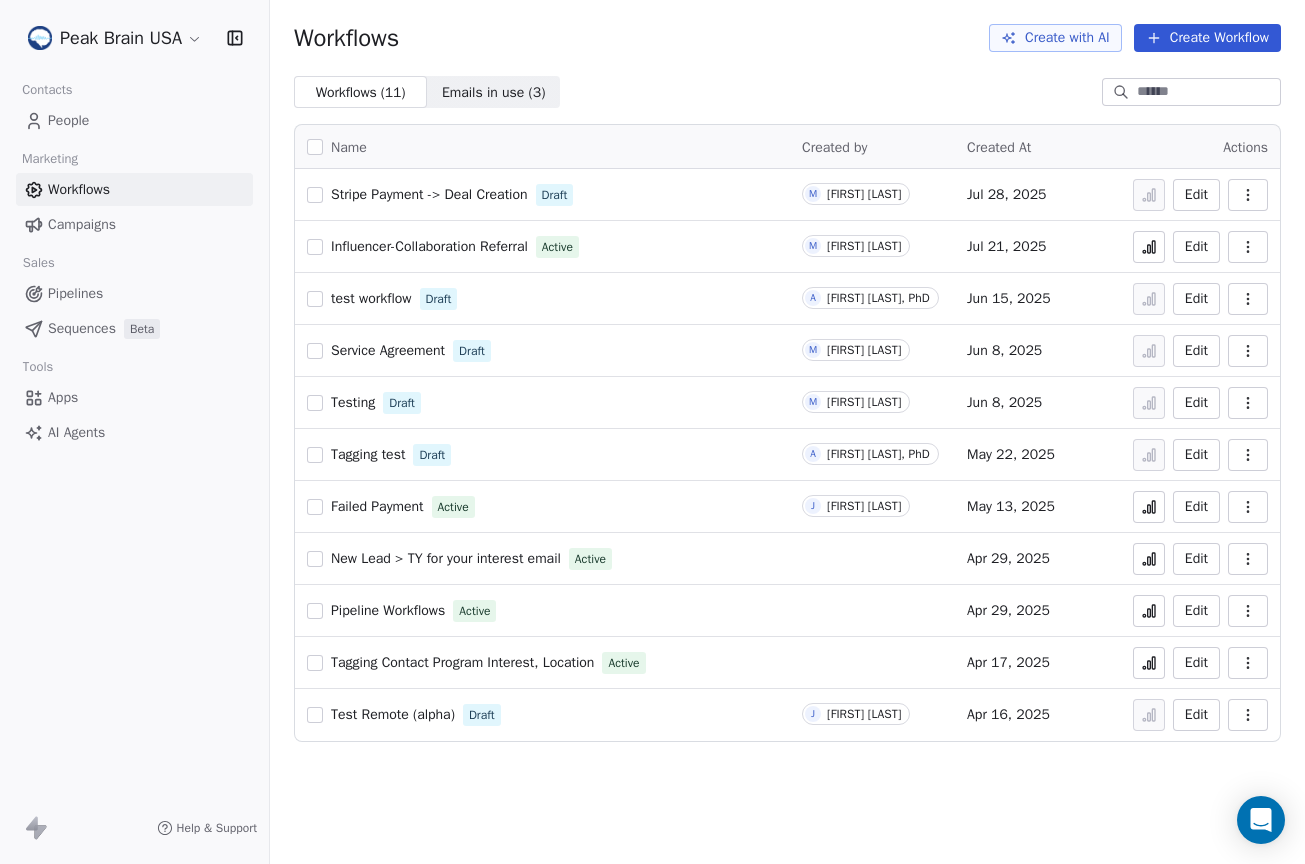 click on "Peak Brain USA Contacts People Marketing Workflows Campaigns Sales Pipelines Sequences Beta Tools Apps AI Agents Help & Support Workflows Create with AI Create Workflow Workflows ( 11 ) Workflows ( 11 ) Emails in use ( 3 ) Emails in use ( 3 ) Name Created by Created At Actions Stripe Payment -> Deal Creation Draft M [LAST] [LAST] Jul 28, 2025 Edit Influencer-Collaboration Referral Active M [LAST] [LAST] Jul 21, 2025 Edit test workflow Draft A [FIRST] [LAST], PhD Jun 15, 2025 Edit Service Agreement Draft M [LAST] [LAST] Jun 8, 2025 Edit Testing Draft M [LAST] [LAST] Jun 8, 2025 Edit Tagging test Draft A [FIRST] [LAST] May 22, 2025 Edit Failed Payment Active J [FIRST] [LAST] May 13, 2025 Edit New Lead > TY for your interest email Active Apr 29, 2025 Edit Pipeline Workflows Active Apr 29, 2025 Edit Tagging Contact Program Interest, Location Active Apr 17, 2025 Edit Test Remote (alpha) Draft J [FIRST] [LAST] Apr 16, 2025 Edit" at bounding box center [652, 432] 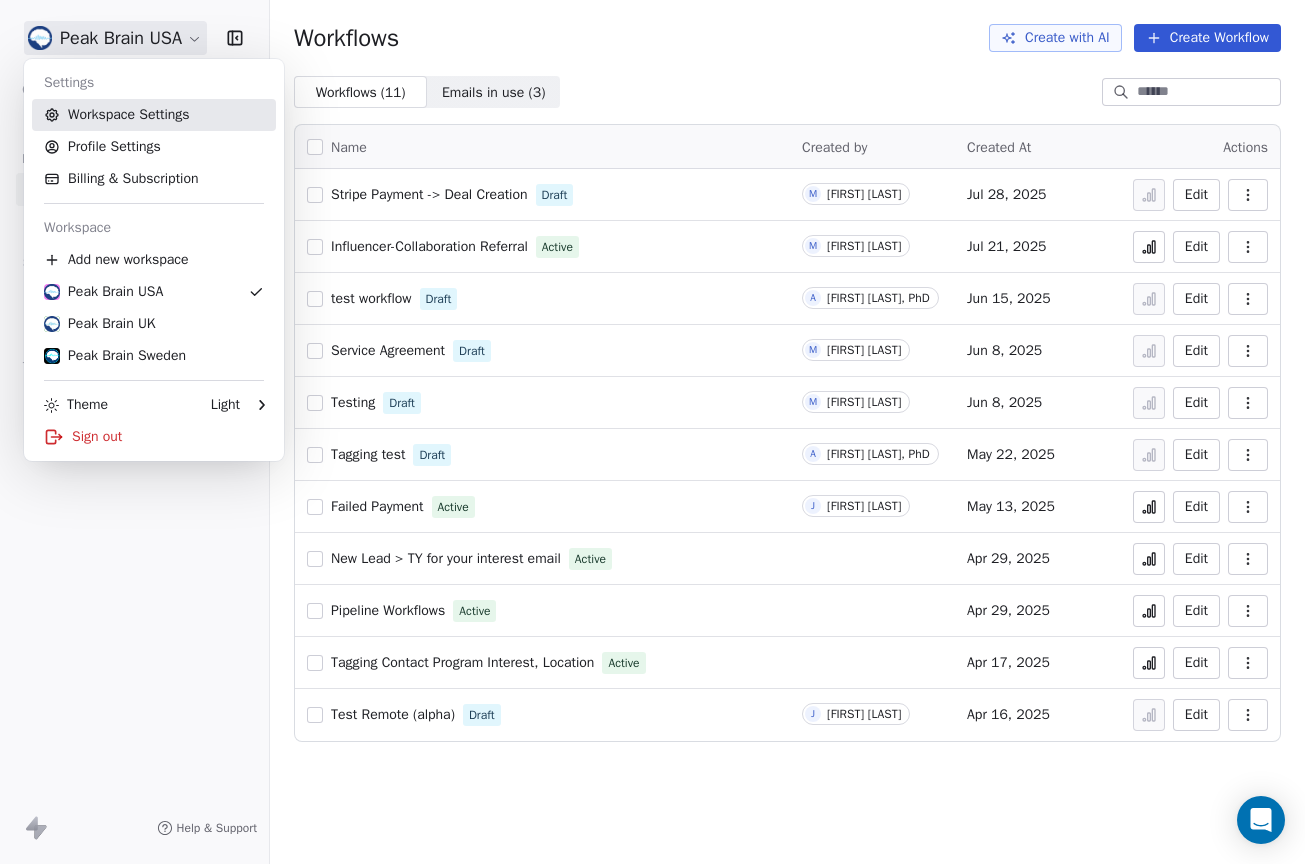 click on "Workspace Settings" at bounding box center (154, 115) 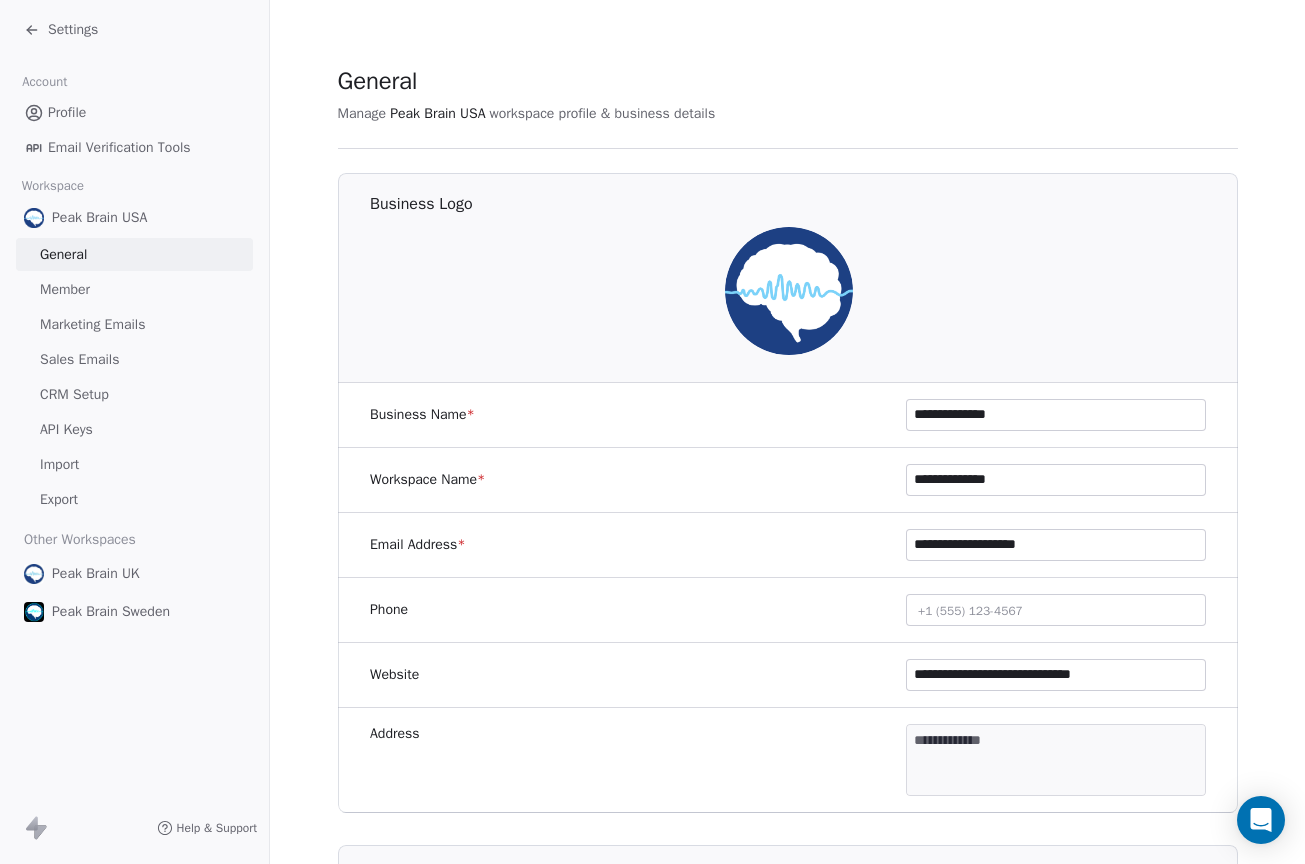 click on "Settings" at bounding box center [73, 30] 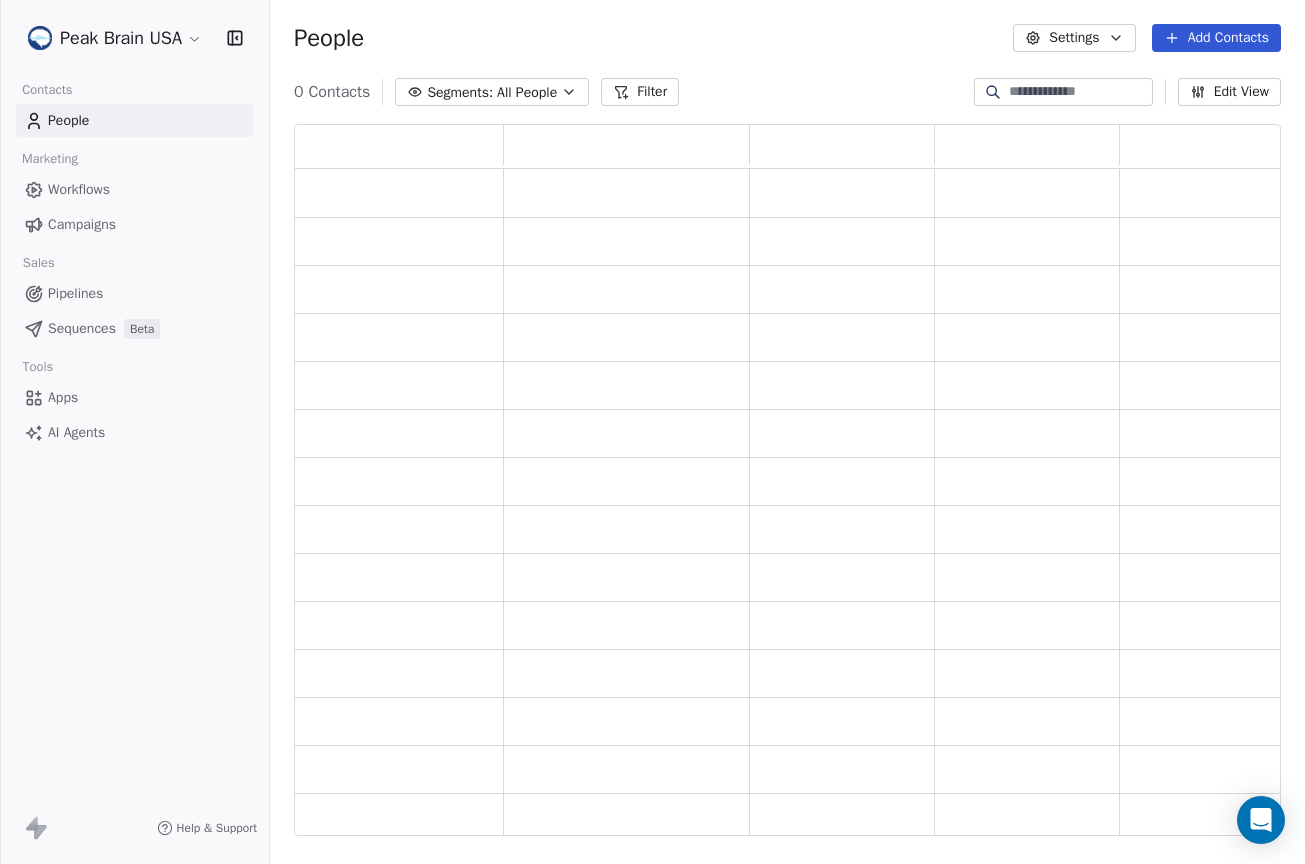 scroll, scrollTop: 15, scrollLeft: 16, axis: both 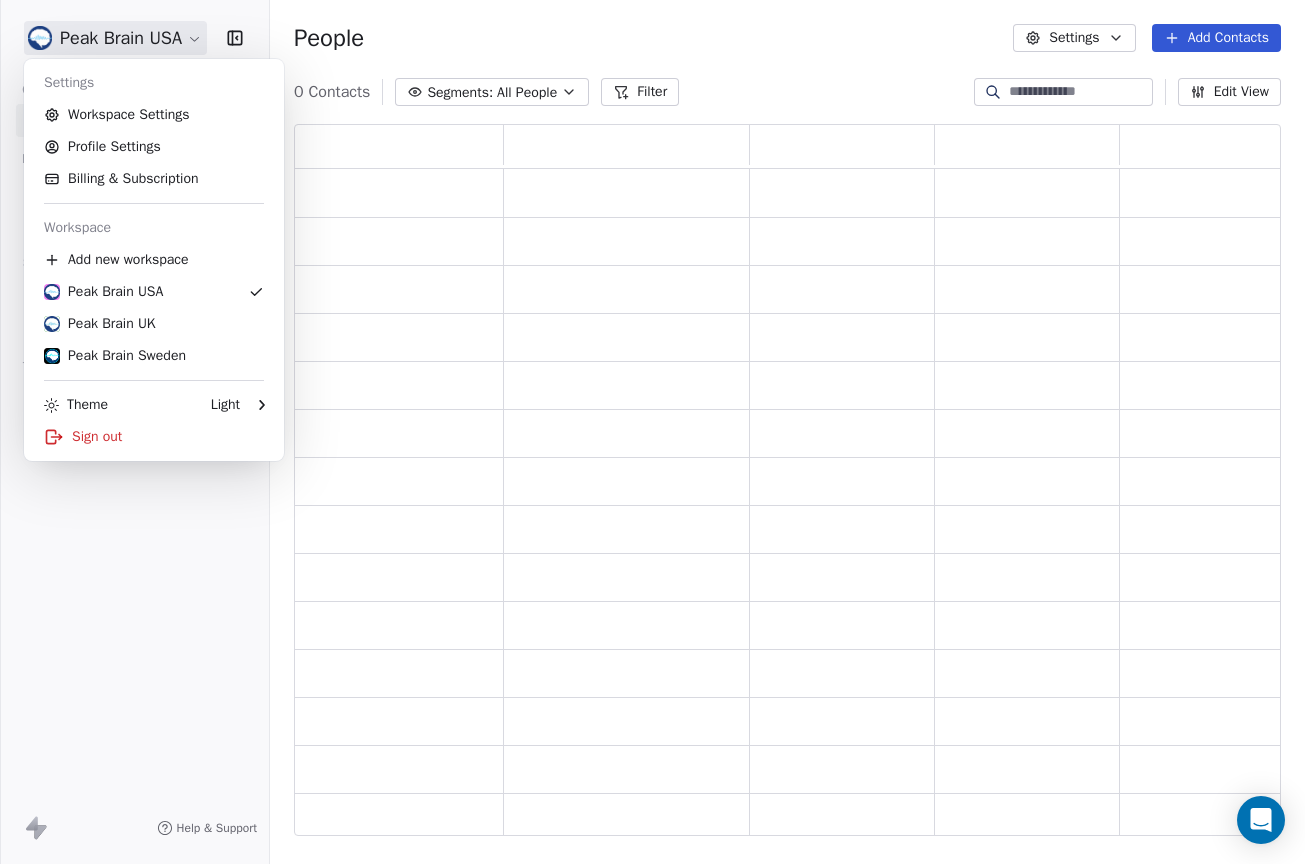 click on "Peak Brain USA Contacts People Marketing Workflows Campaigns Sales Pipelines Sequences Beta Tools Apps AI Agents Help & Support People Settings  Add Contacts 0 Contacts Segments: All People Filter  Edit View Tag Add to Sequence Export
Settings Workspace Settings Profile Settings Billing & Subscription   Workspace Add new workspace Peak Brain USA Peak Brain UK Peak Brain Sweden Theme Light Sign out" at bounding box center [652, 432] 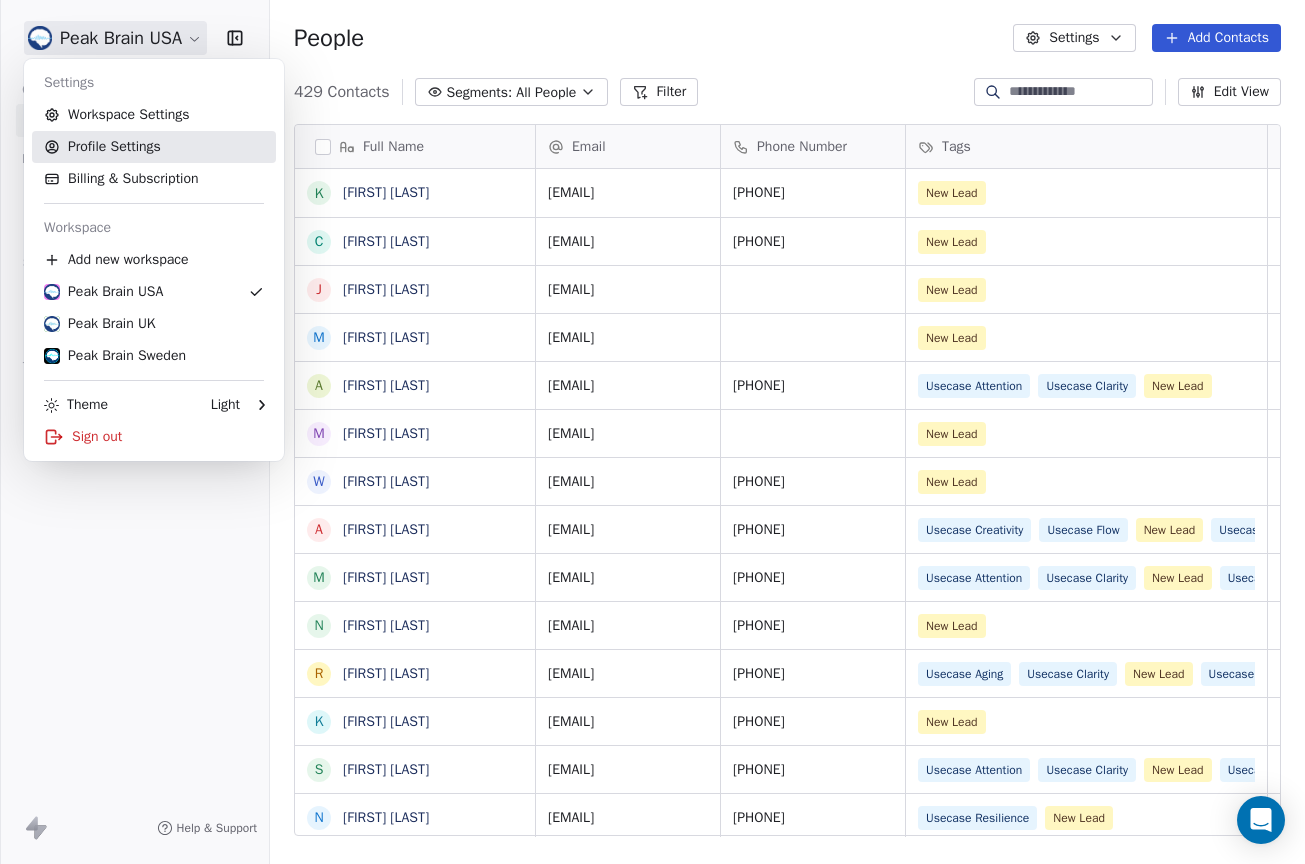 scroll, scrollTop: 15, scrollLeft: 16, axis: both 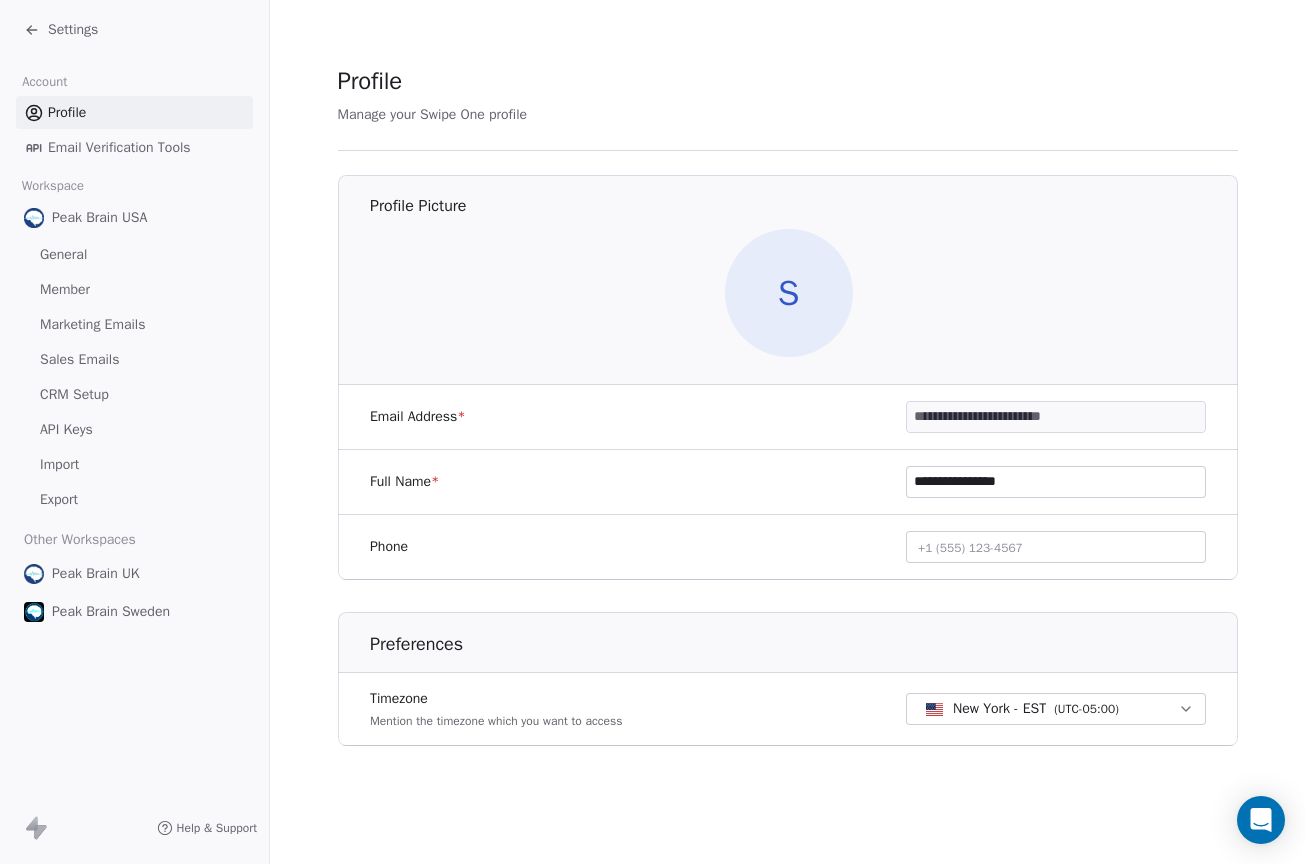click on "Settings" at bounding box center [73, 30] 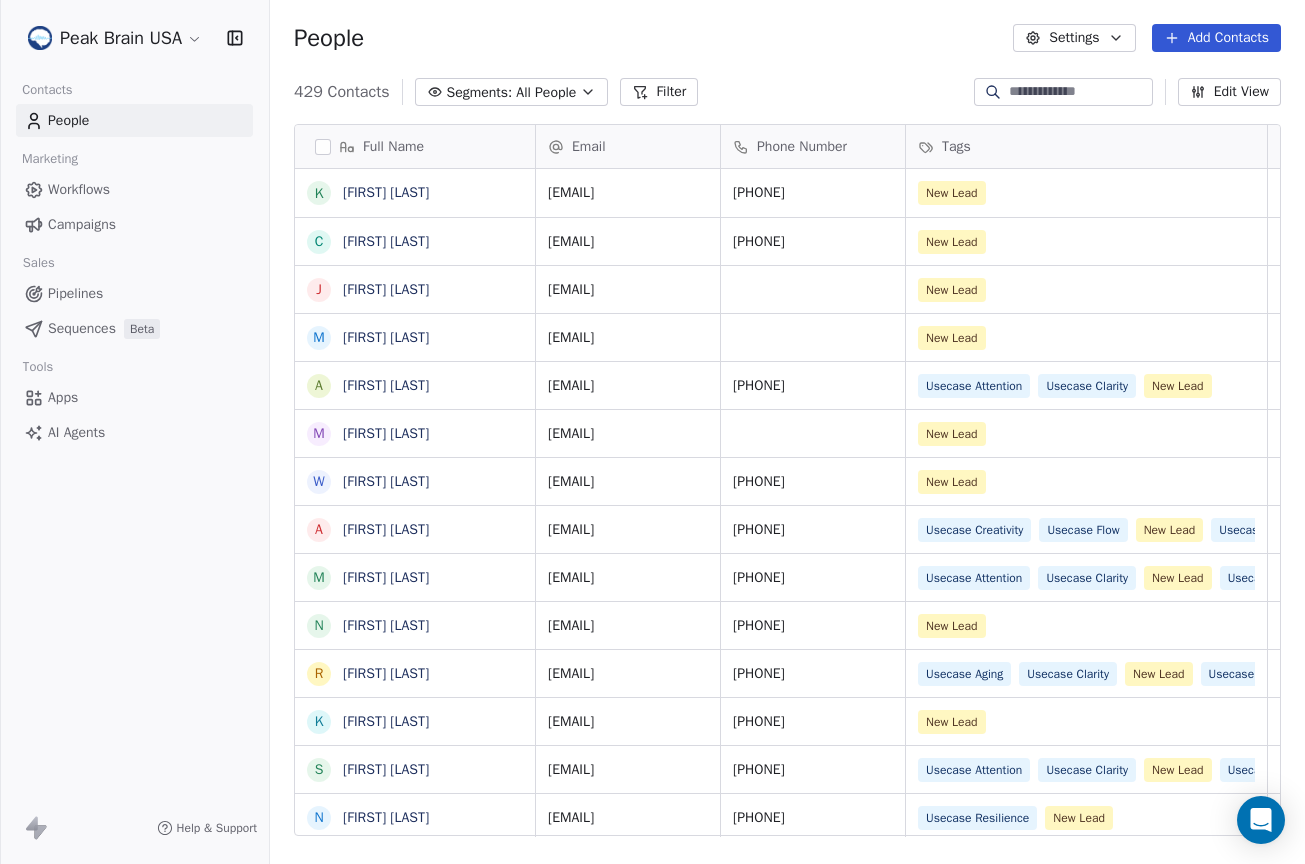scroll, scrollTop: 15, scrollLeft: 16, axis: both 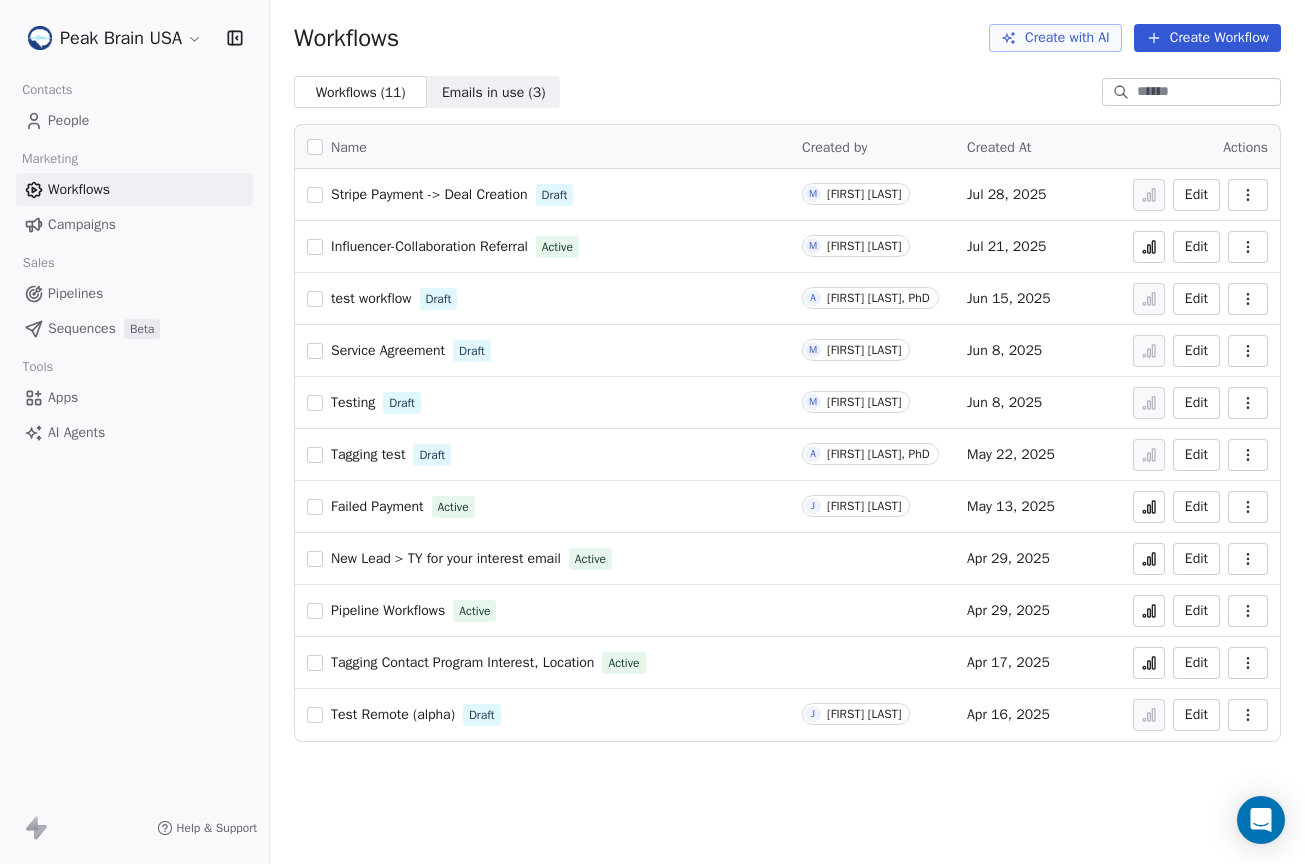 click on "Stripe Payment -> Deal Creation" at bounding box center (429, 195) 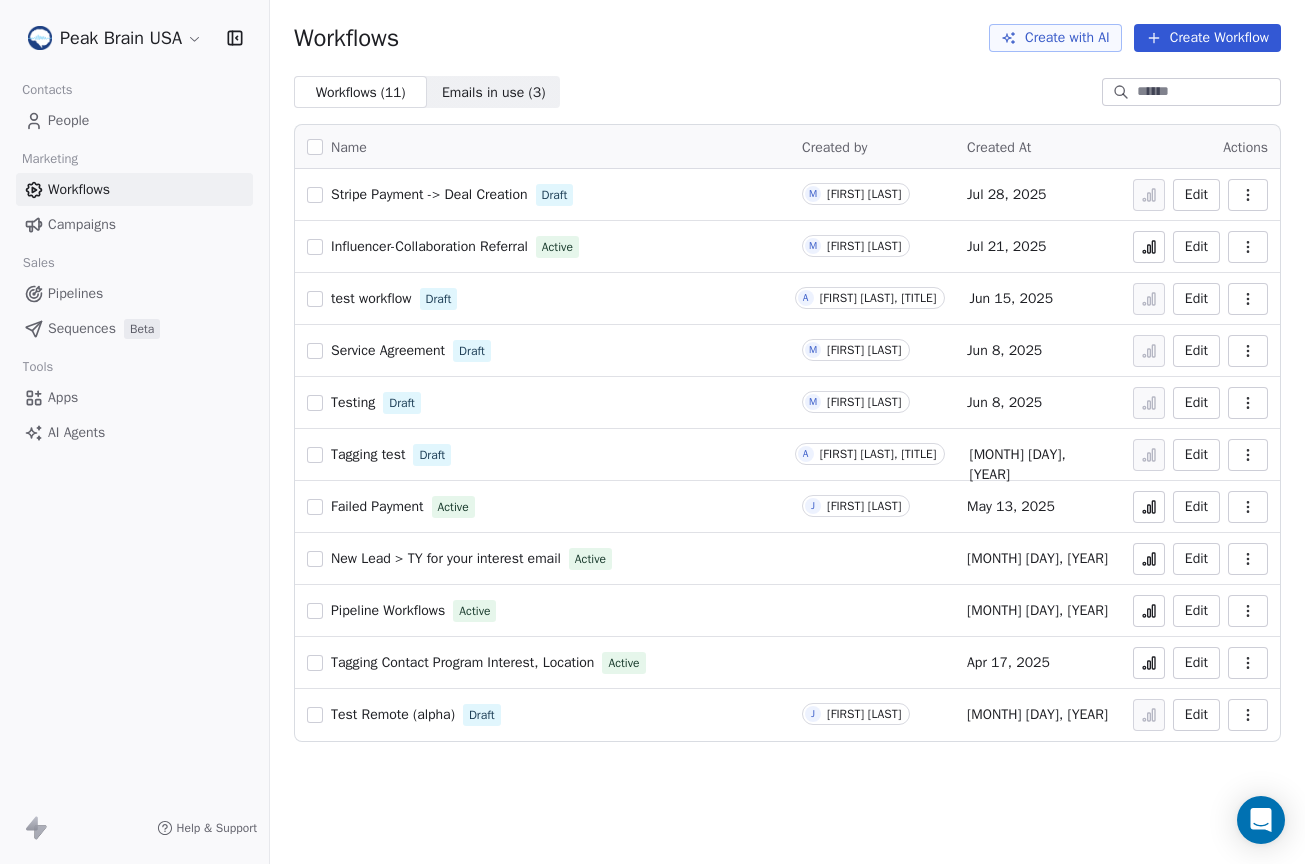 click on "Create Workflow" at bounding box center [1207, 38] 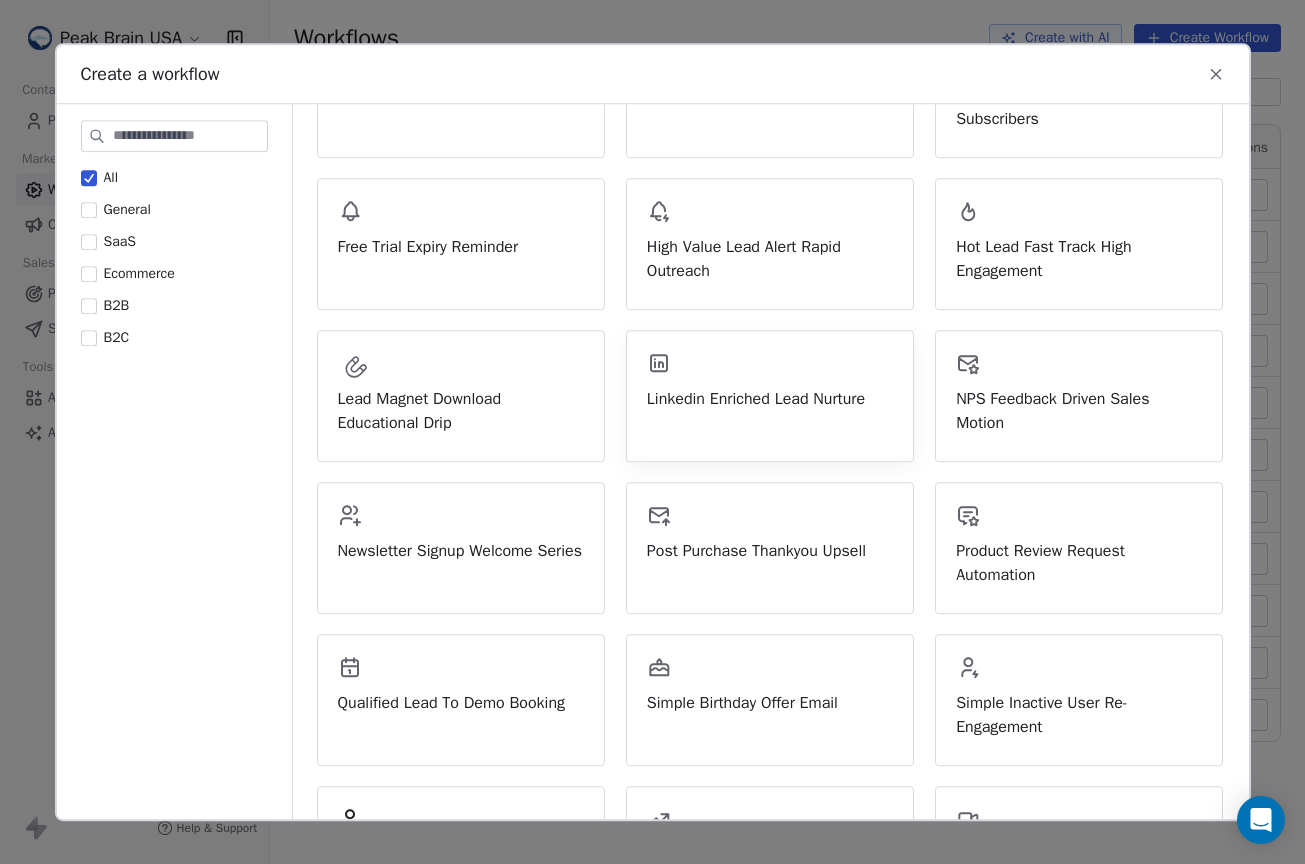 scroll, scrollTop: 0, scrollLeft: 0, axis: both 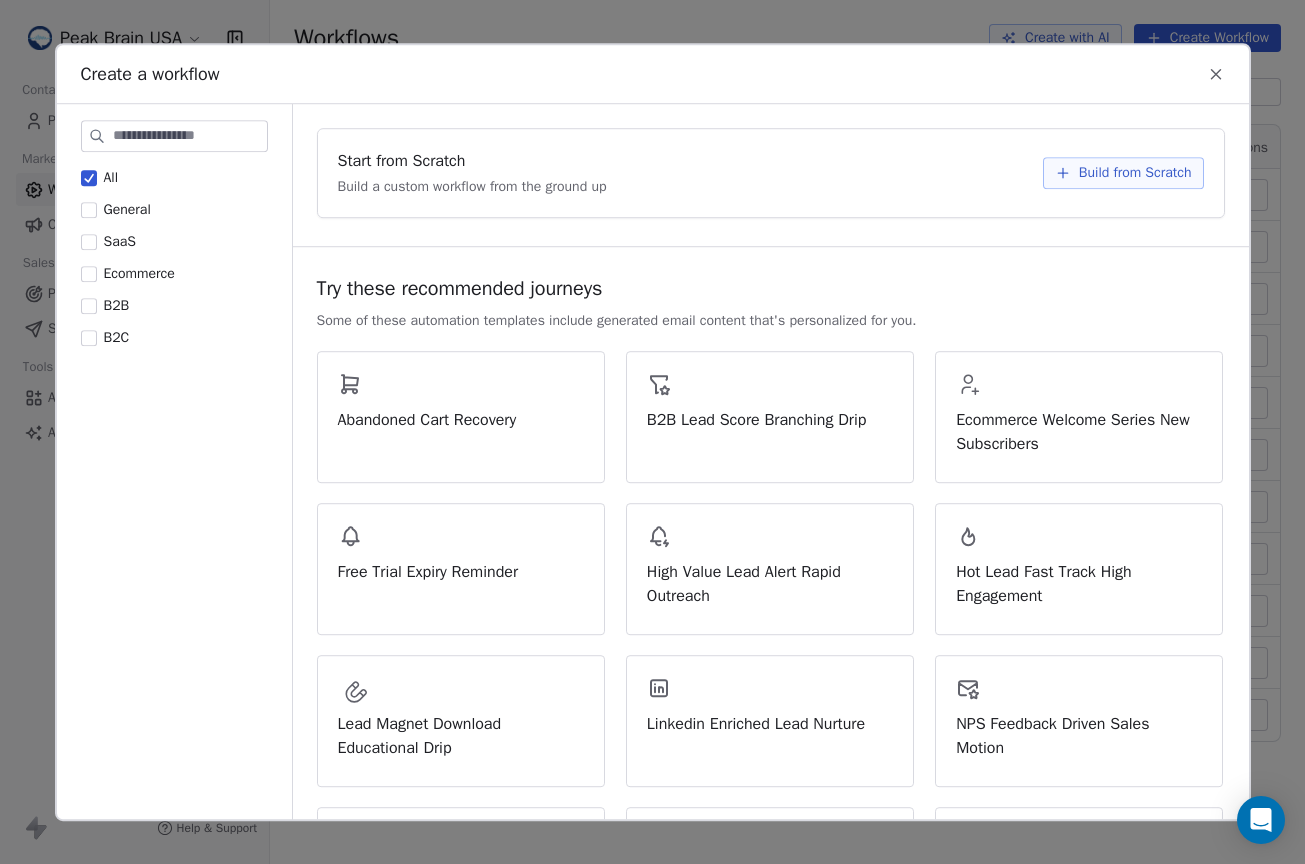 click on "SaaS" at bounding box center (108, 242) 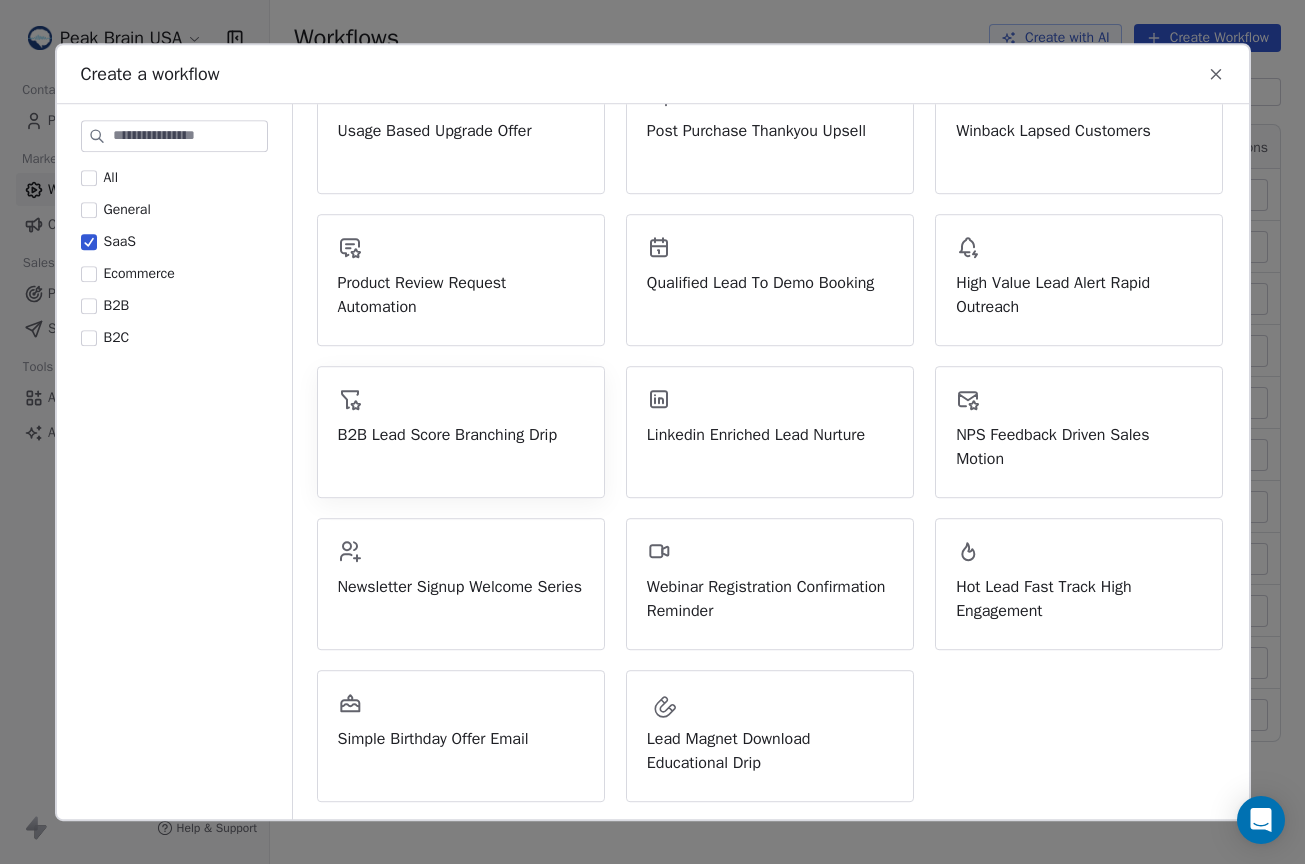 scroll, scrollTop: 0, scrollLeft: 0, axis: both 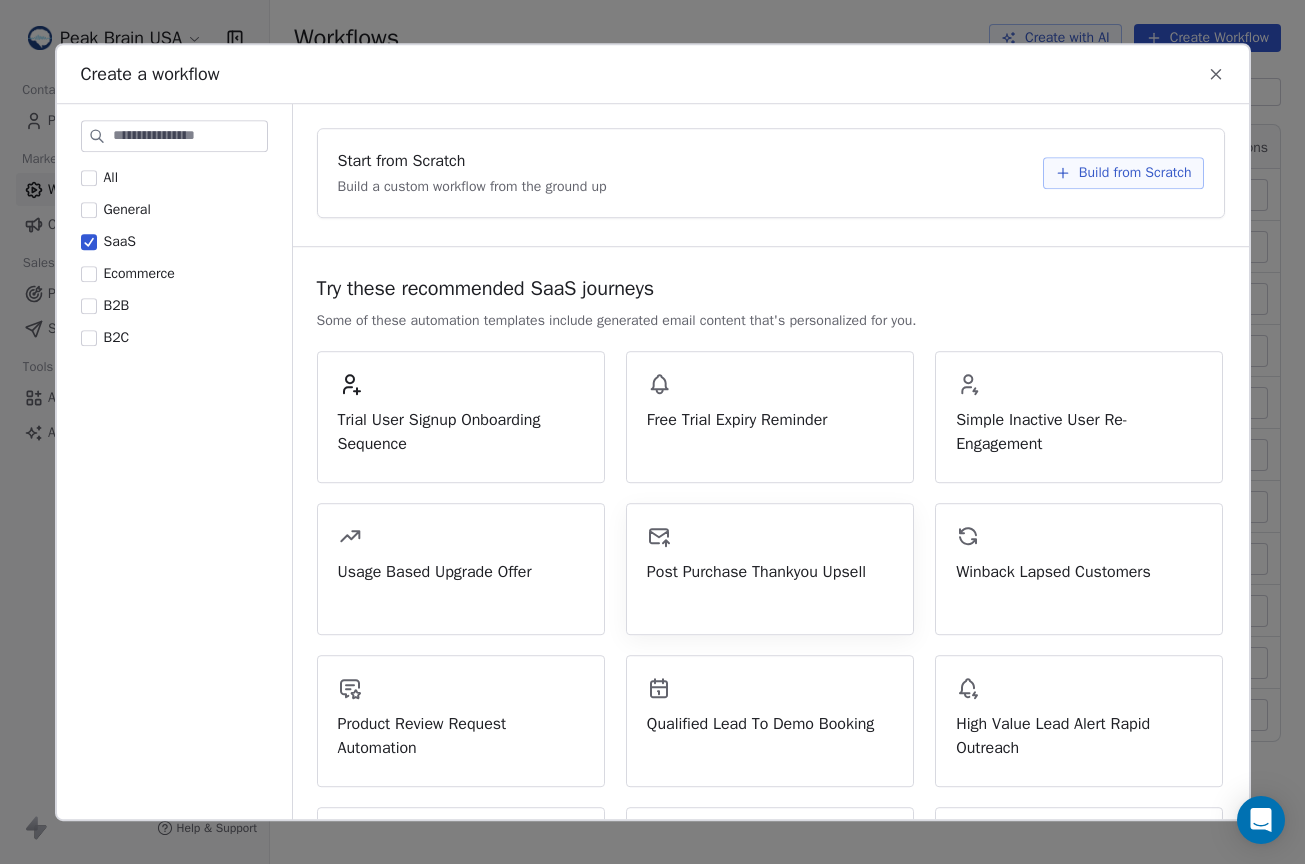 click on "Post Purchase Thankyou Upsell" at bounding box center [770, 554] 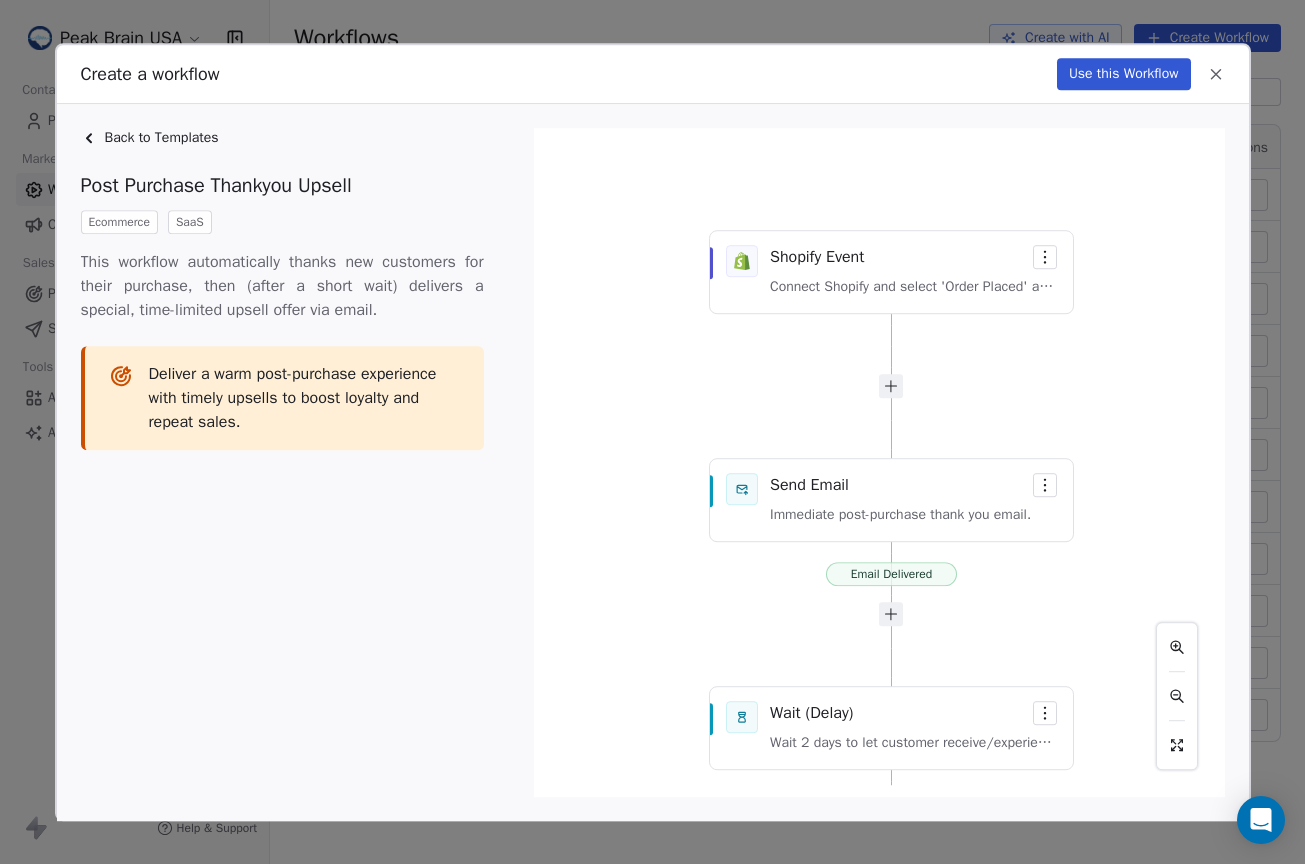 click on "Email Delivered Email Delivered
Shopify Event Connect Shopify and select 'Order Placed' as the event trigger.
Send Email Immediate post-purchase thank you email.
Wait (Delay) Wait 2 days to let customer receive/experience product.
Send Email Send limited-time upsell/cross-sell offer.
Add / Remove Tags Tag contact as 'received_upsell' for future retargeting. End of Automation" at bounding box center [879, 462] 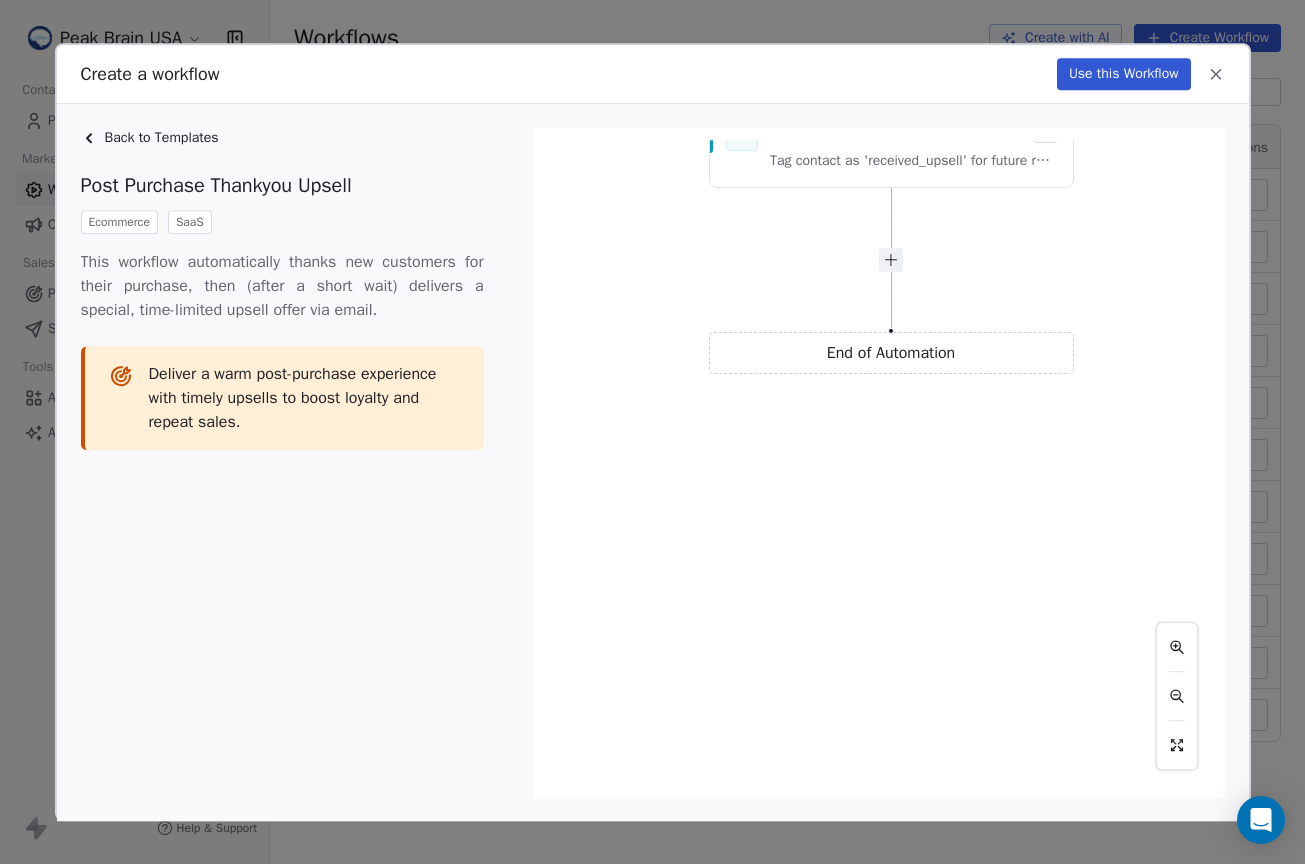 click 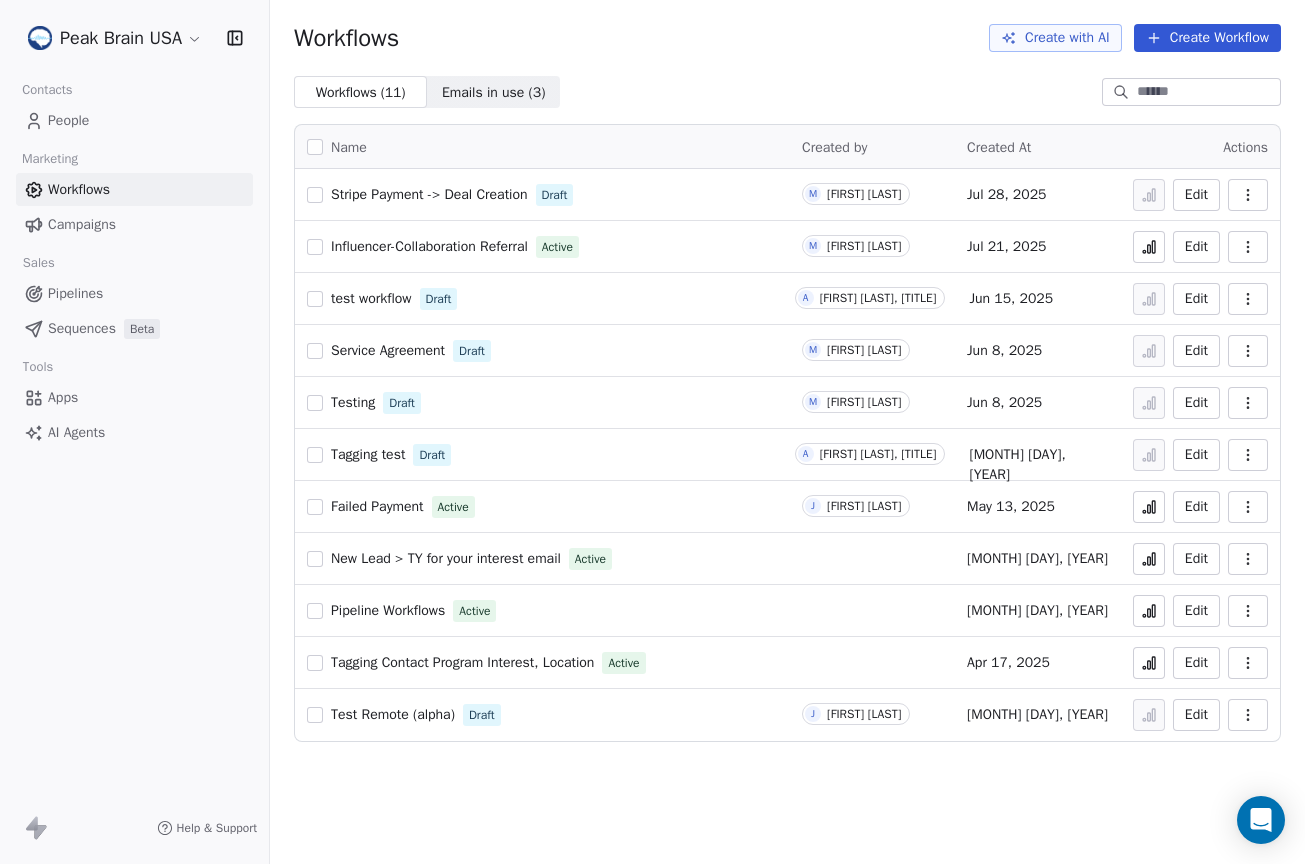 click on "Peak Brain USA Contacts People Marketing Workflows Campaigns Sales Pipelines Sequences Beta Tools Apps AI Agents Help & Support Workflows  Create with AI  Create Workflow Workflows ( 11 ) Workflows ( 11 ) Emails in use ( 3 ) Emails in use ( 3 ) Name Created by Created At Actions Stripe Payment -> Deal Creation Draft M Madeleine McCann Jul 28, 2025 Edit Influencer-Collaboration Referral Active M Madeleine McCann Jul 21, 2025 Edit test workflow Draft A Andrew Hill, PhD Jun 15, 2025 Edit Service Agreement Draft M Madeleine McCann Jun 8, 2025 Edit Testing Draft M Madeleine McCann Jun 8, 2025 Edit Tagging test Draft A Andrew Hill, PhD May 22, 2025 Edit Failed Payment Active J Jon Lomeli May 13, 2025 Edit New Lead > TY for your interest email Active Apr 29, 2025 Edit Pipeline Workflows Active Apr 29, 2025 Edit Tagging Contact Program Interest, Location Active Apr 17, 2025 Edit Test Remote (alpha) Draft J Jon Lomeli Apr 16, 2025 Edit" at bounding box center (652, 432) 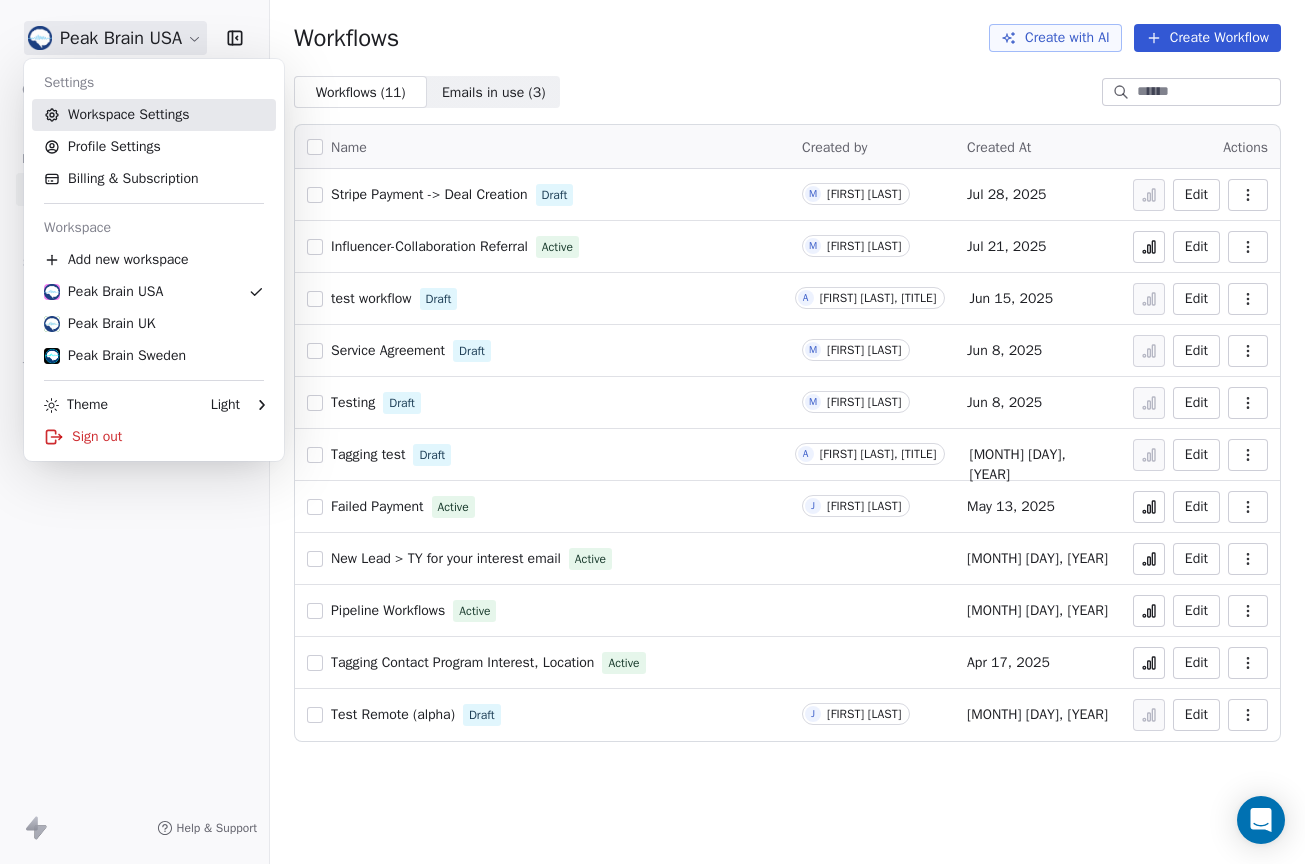 click on "Workspace Settings" at bounding box center (154, 115) 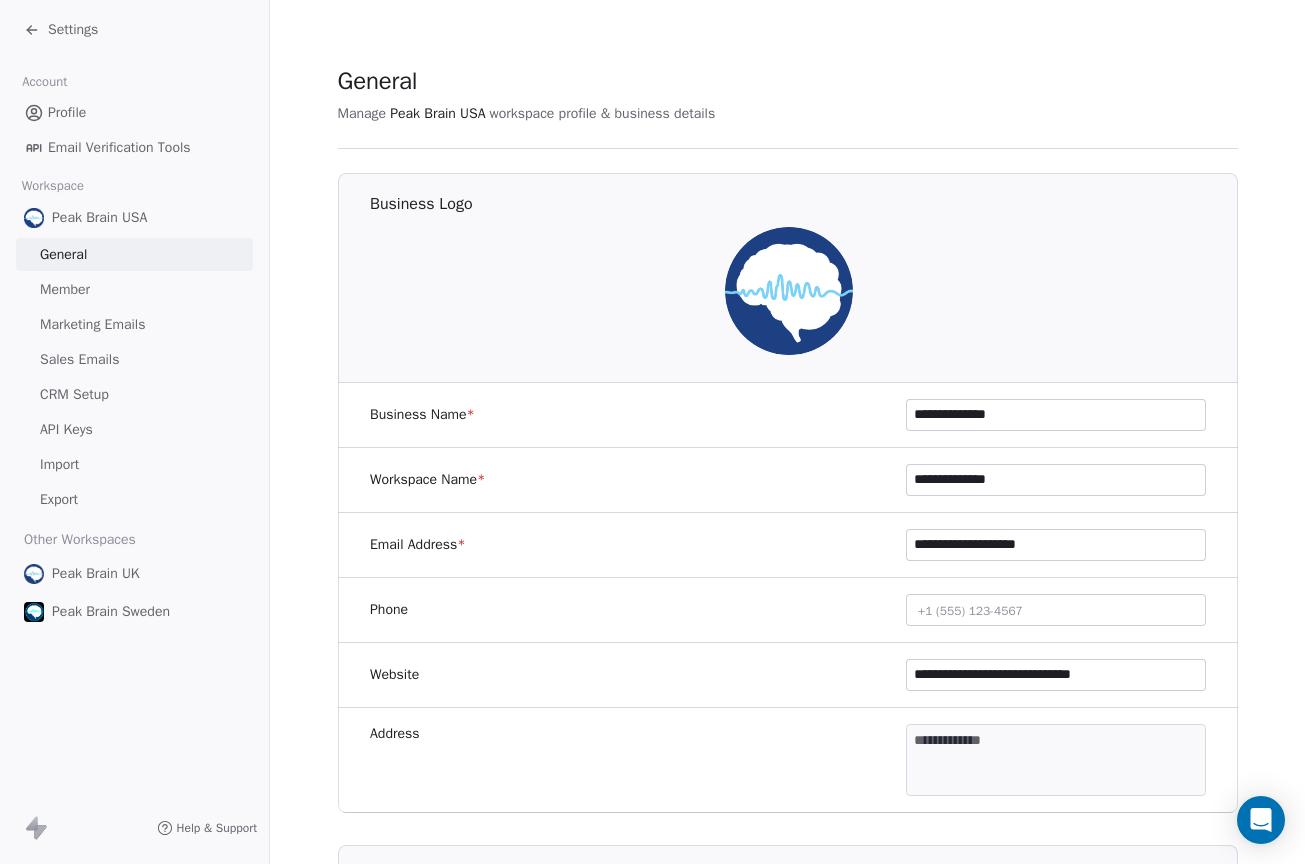 click on "Member" at bounding box center [134, 289] 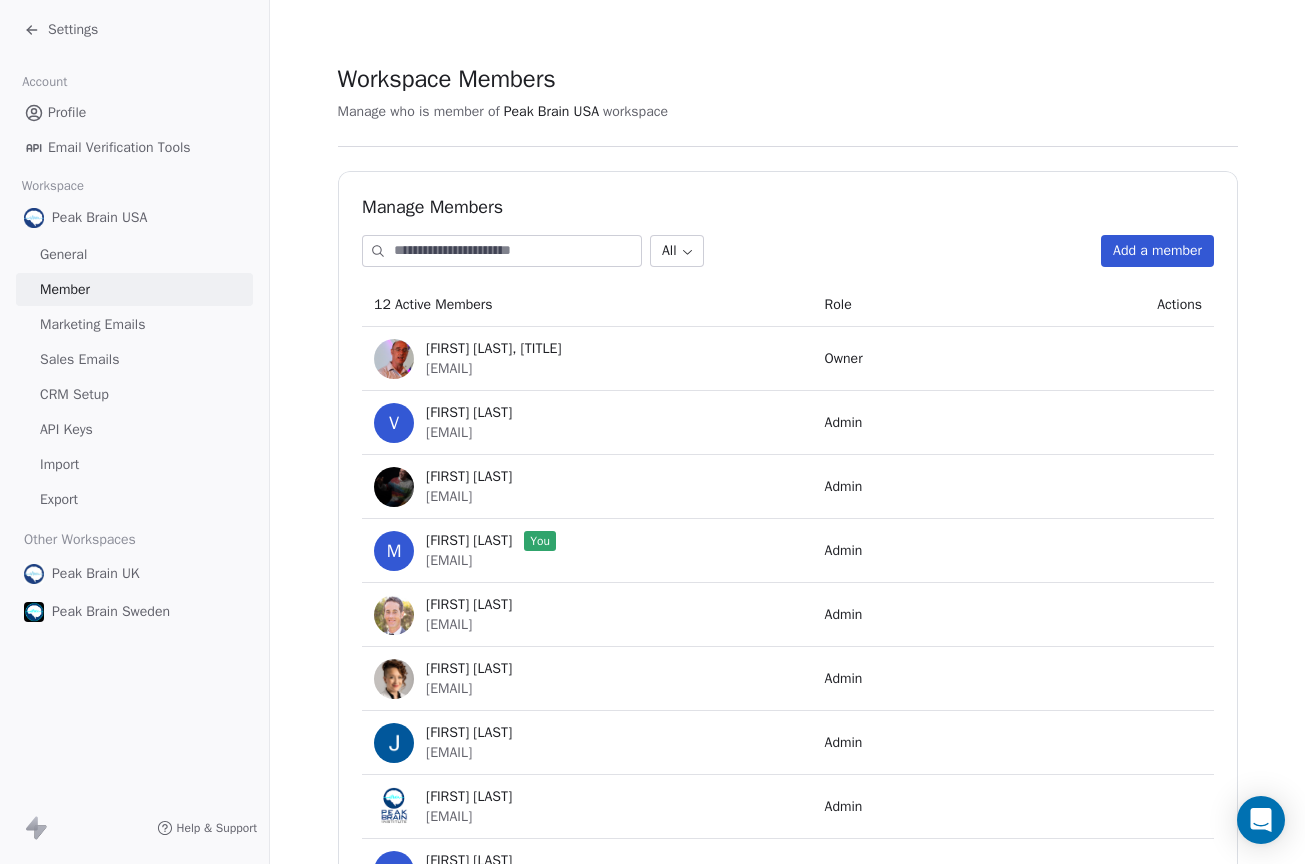 click on "Marketing Emails" at bounding box center (134, 324) 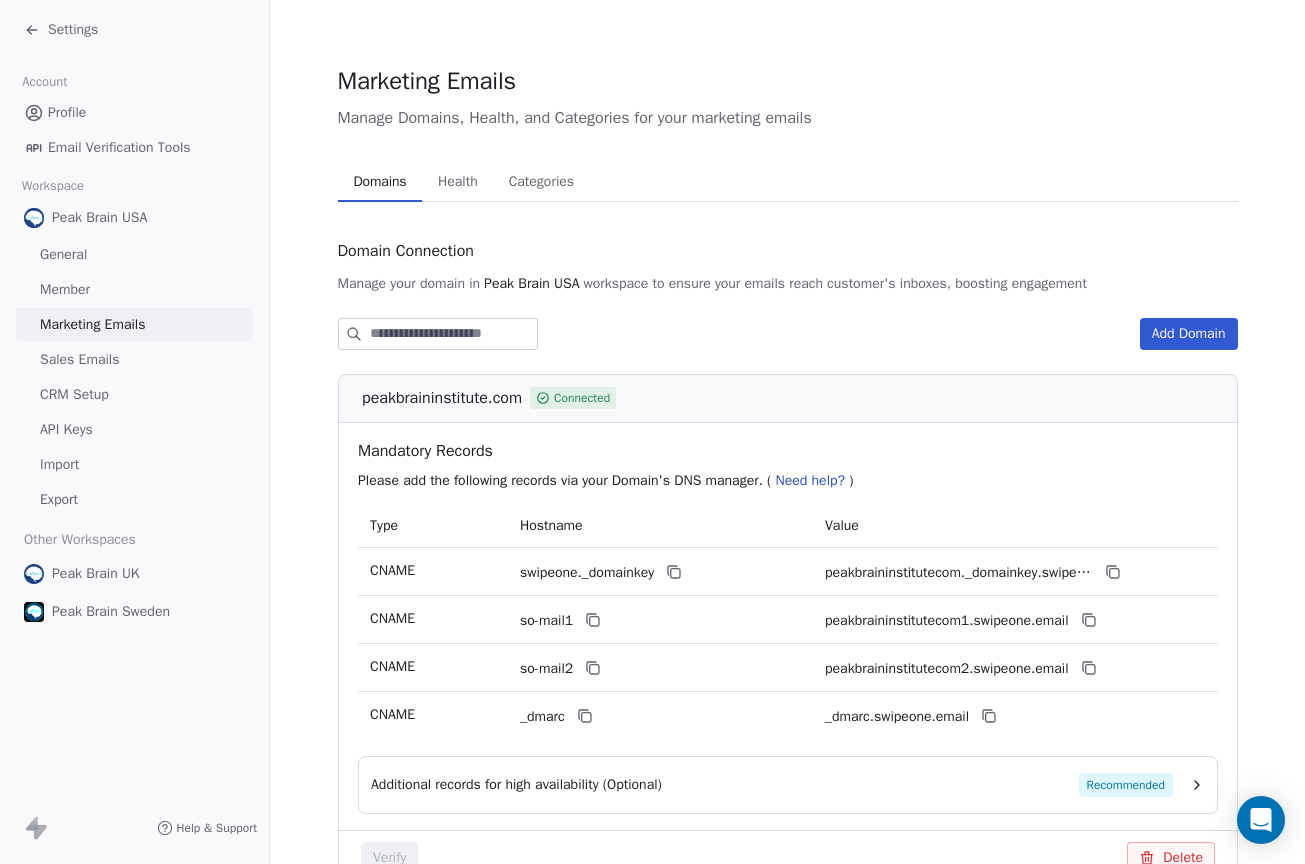 click on "Sales Emails" at bounding box center [134, 359] 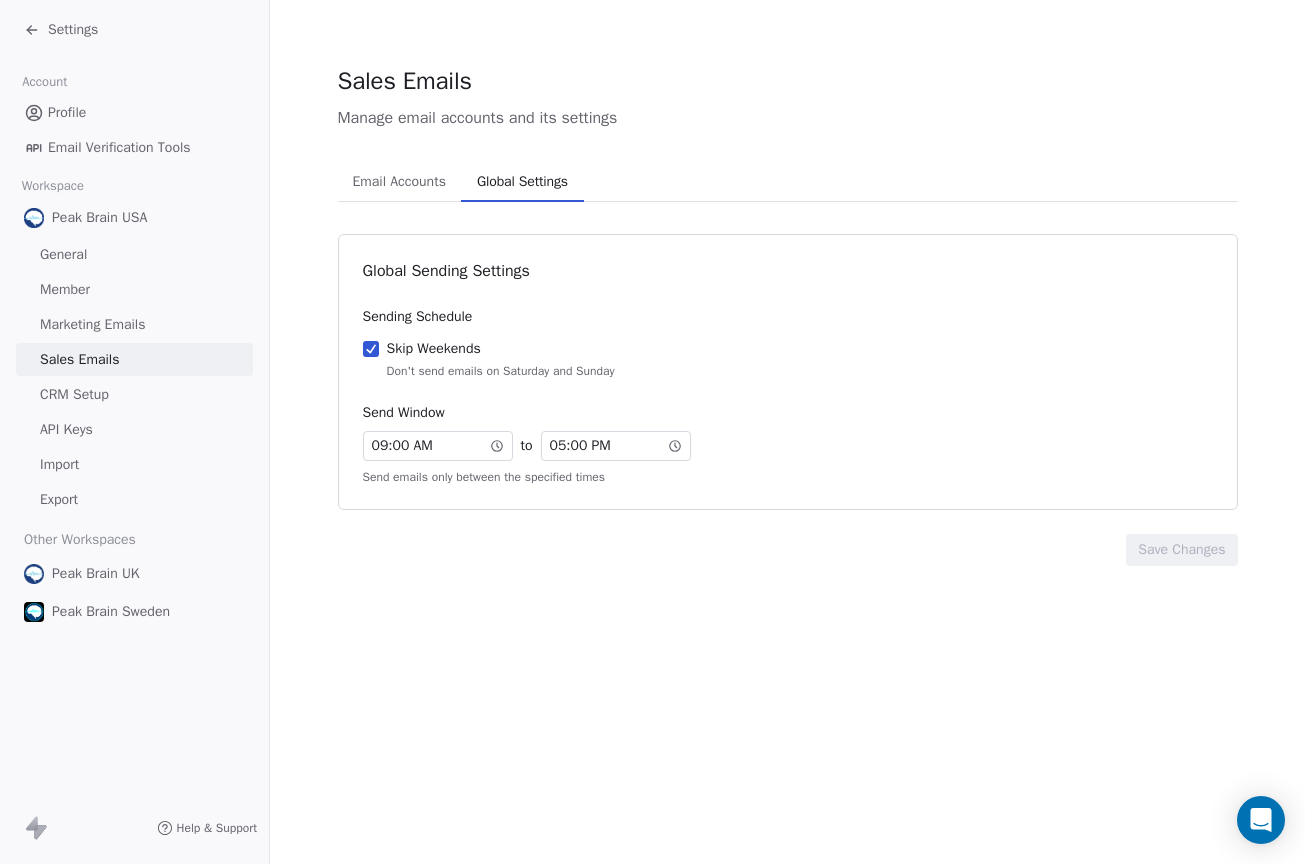 click on "Global Settings" at bounding box center [522, 182] 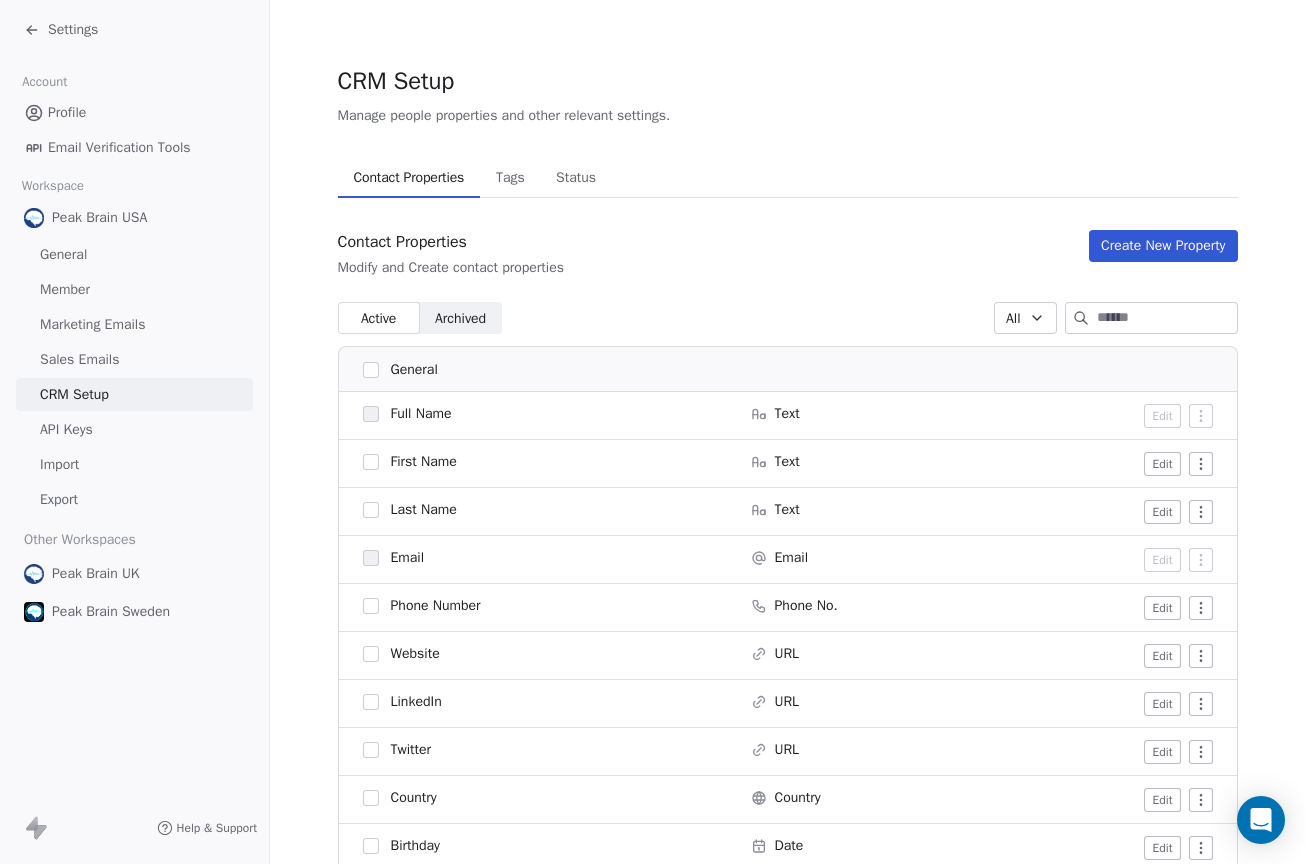 click on "API Keys" at bounding box center (134, 429) 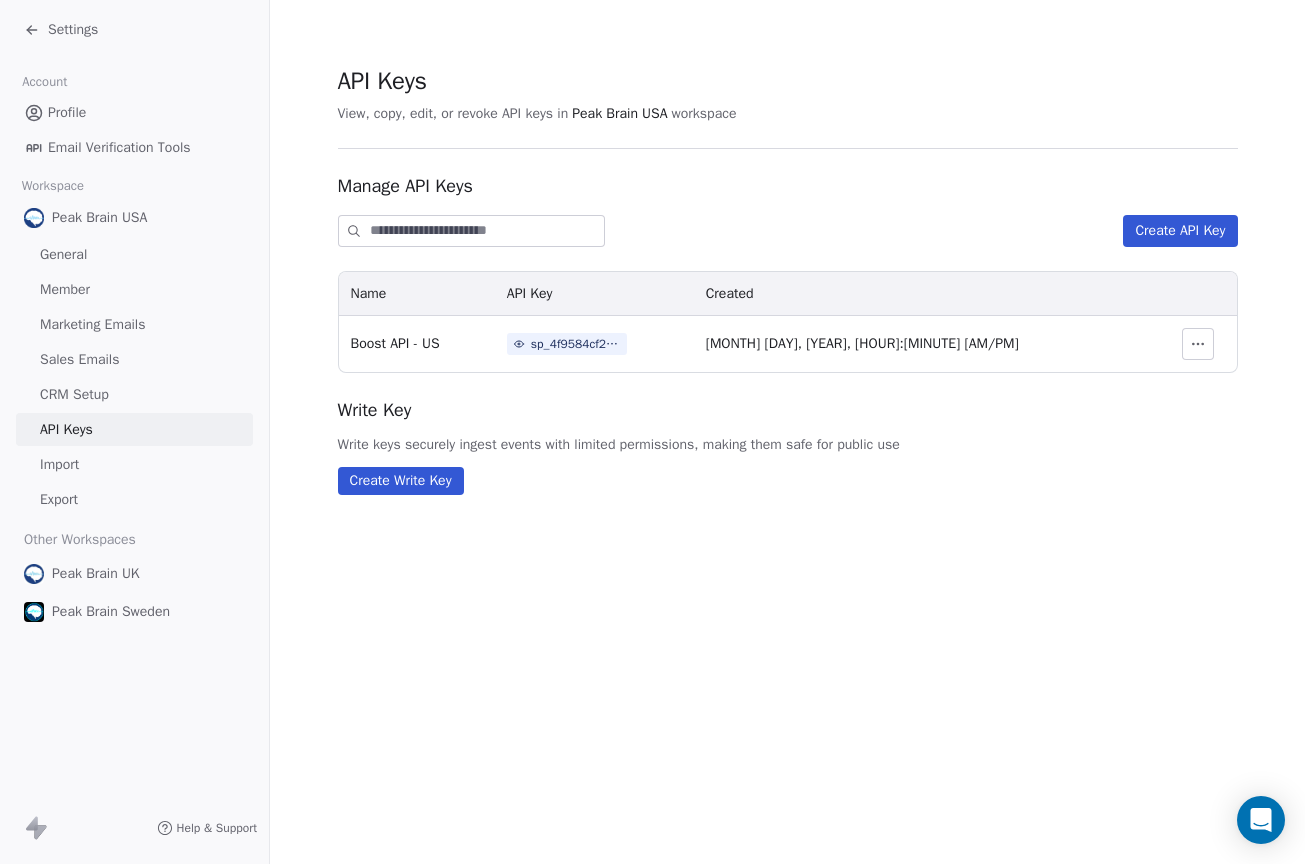click at bounding box center [1198, 344] 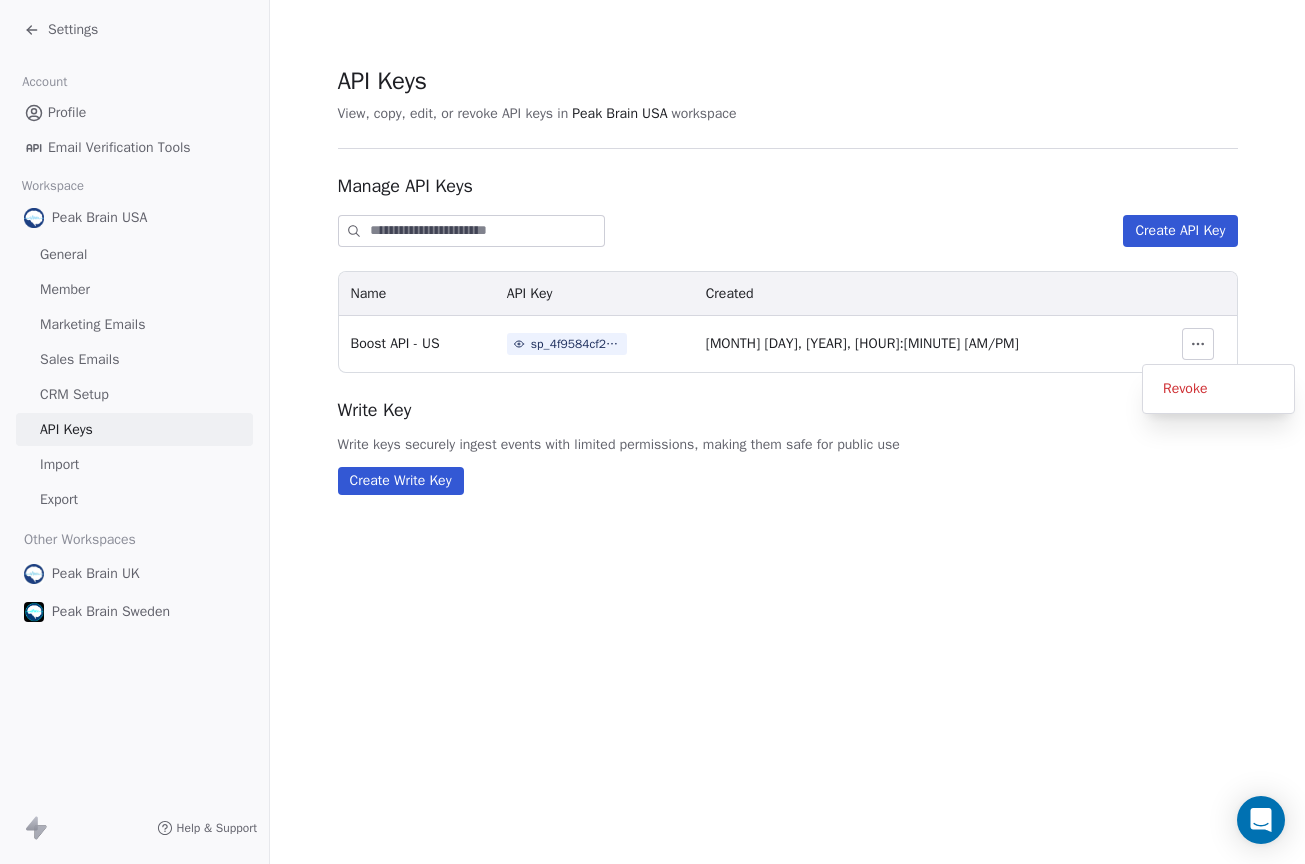 click on "May 3, 2025, 11:36 AM" at bounding box center (926, 344) 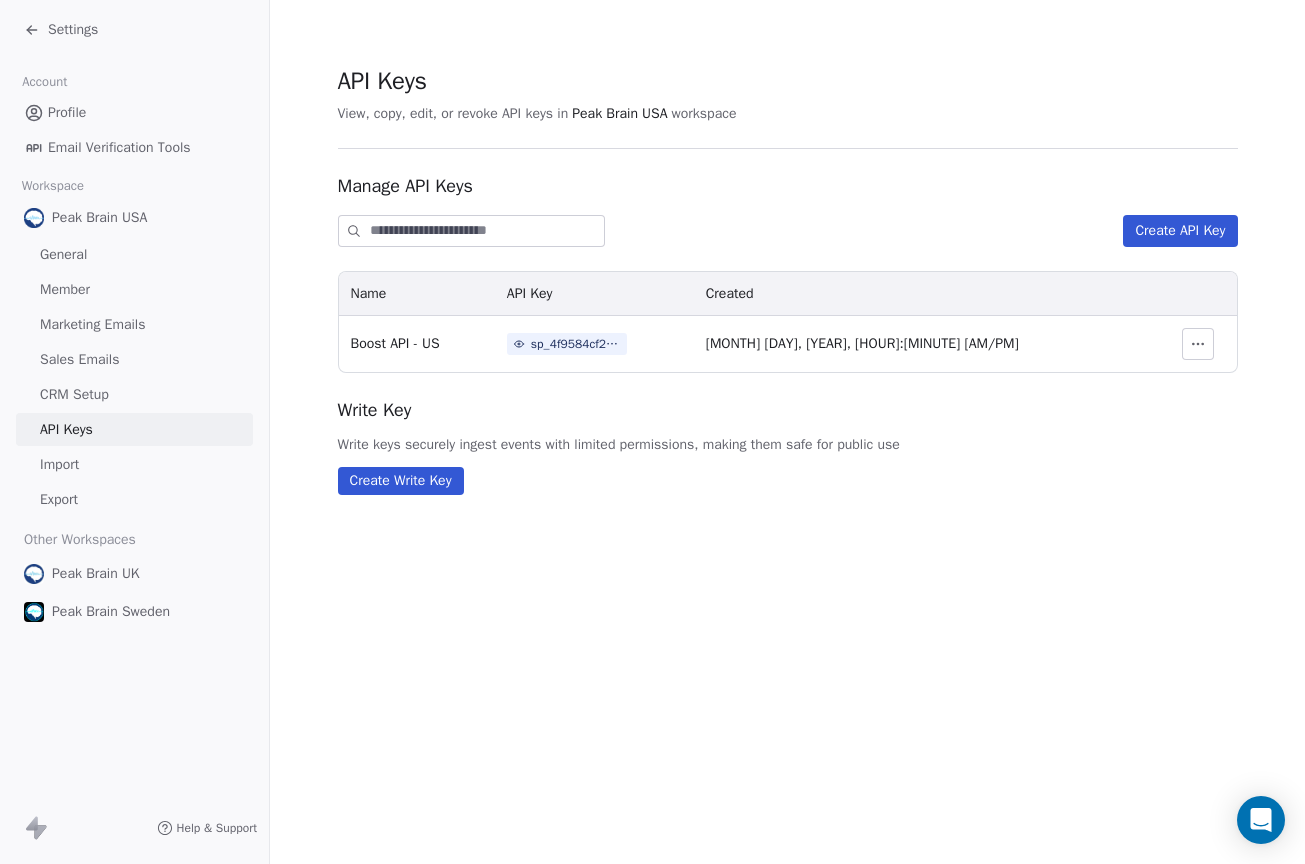 click on "sp_4f9584cf2c7441319d8b833c4d85c200" at bounding box center (576, 344) 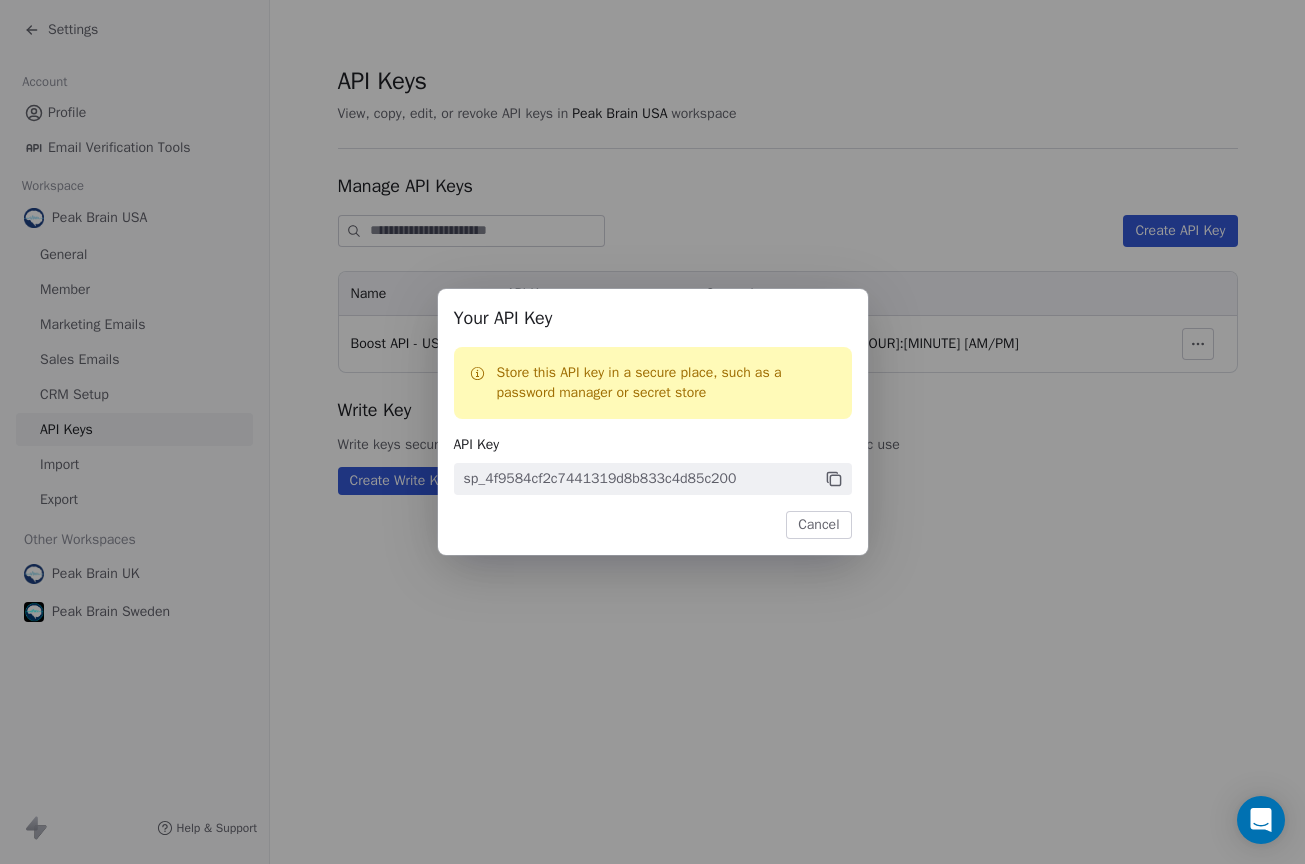 click 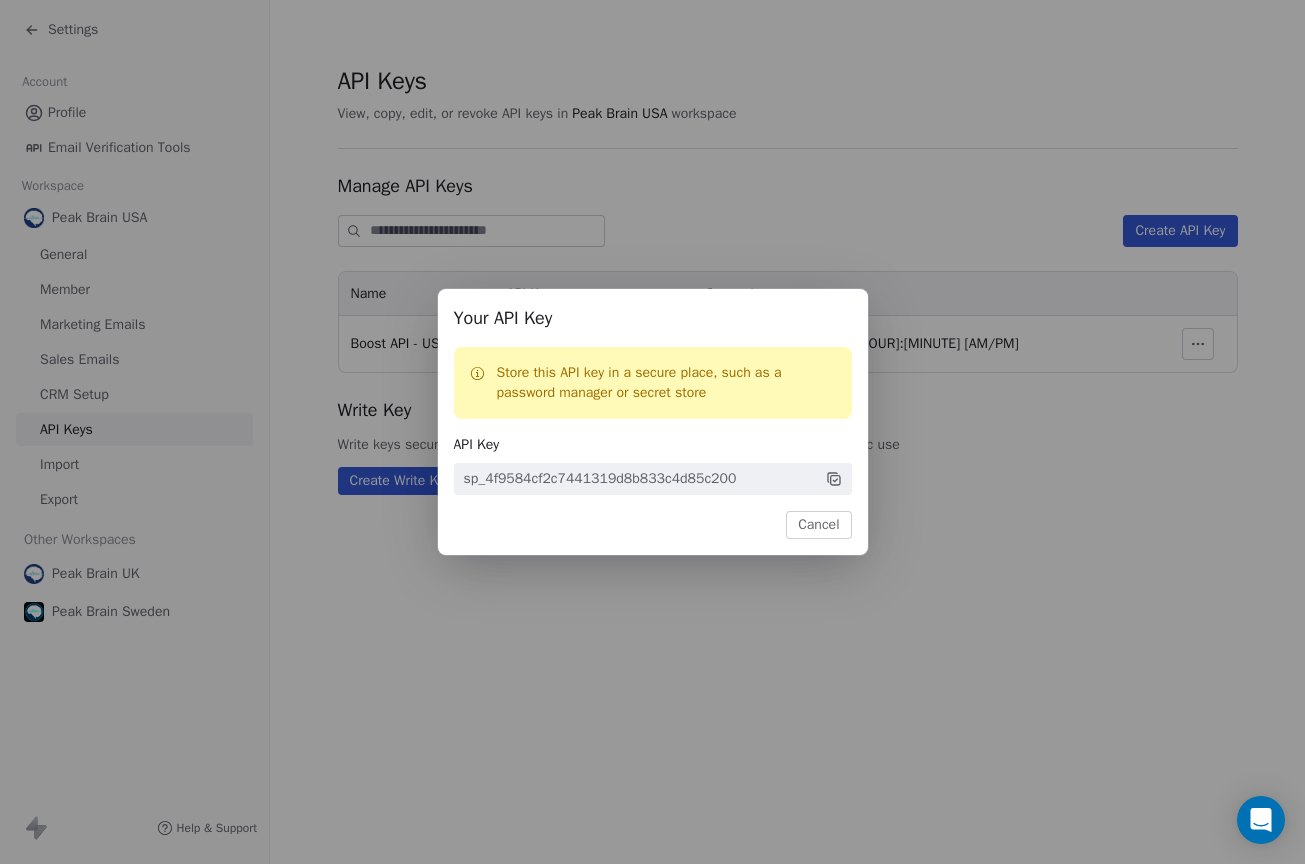 click on "Cancel" at bounding box center [818, 525] 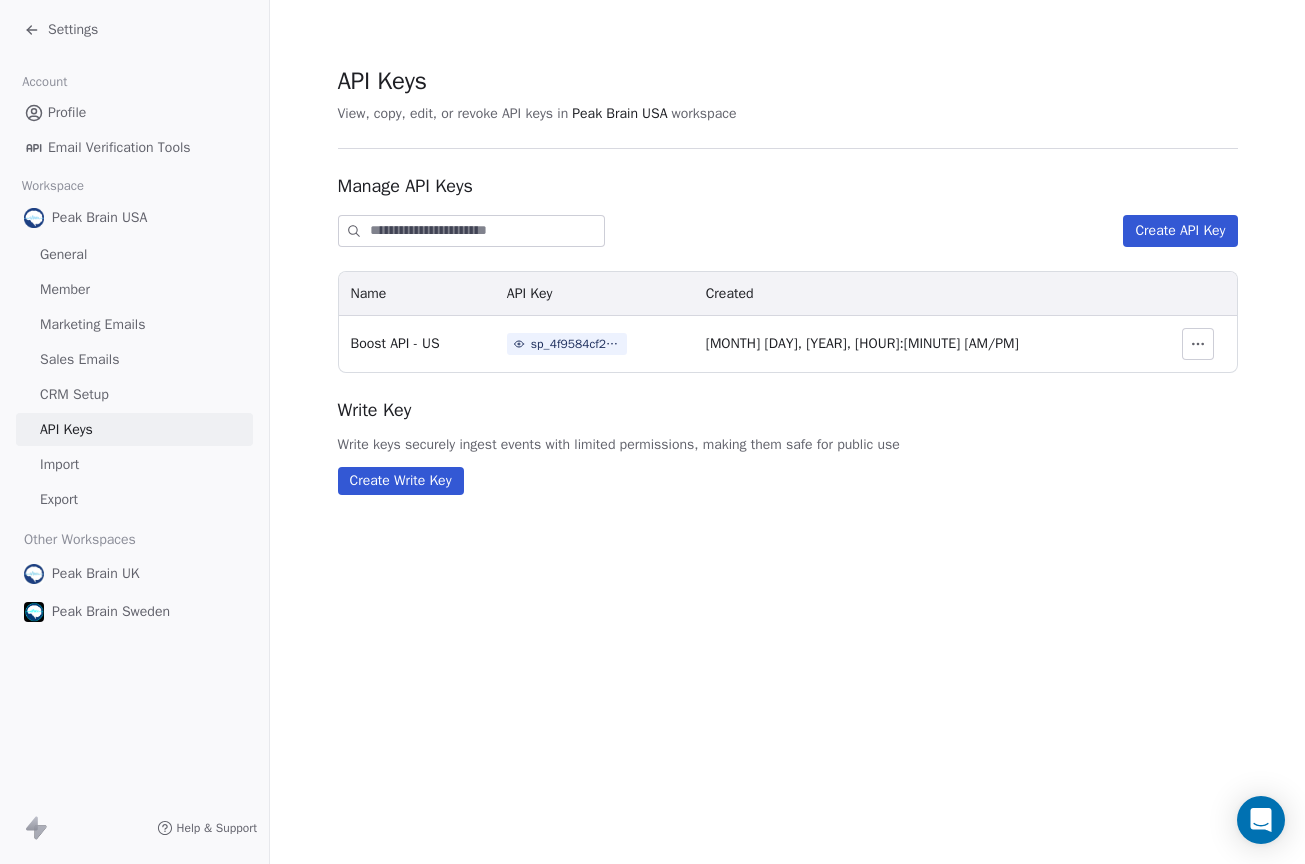 click on "Create API Key" at bounding box center [1180, 231] 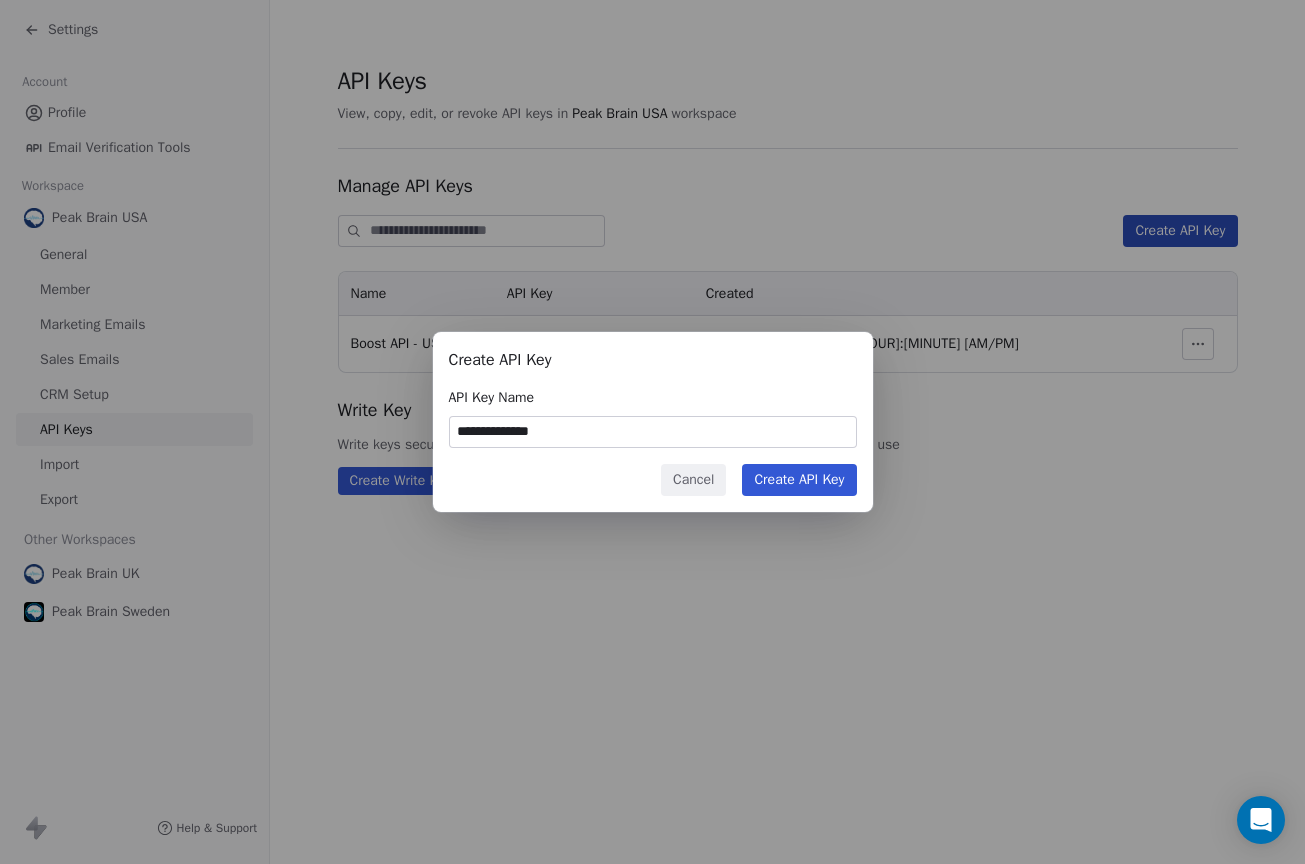 type on "**********" 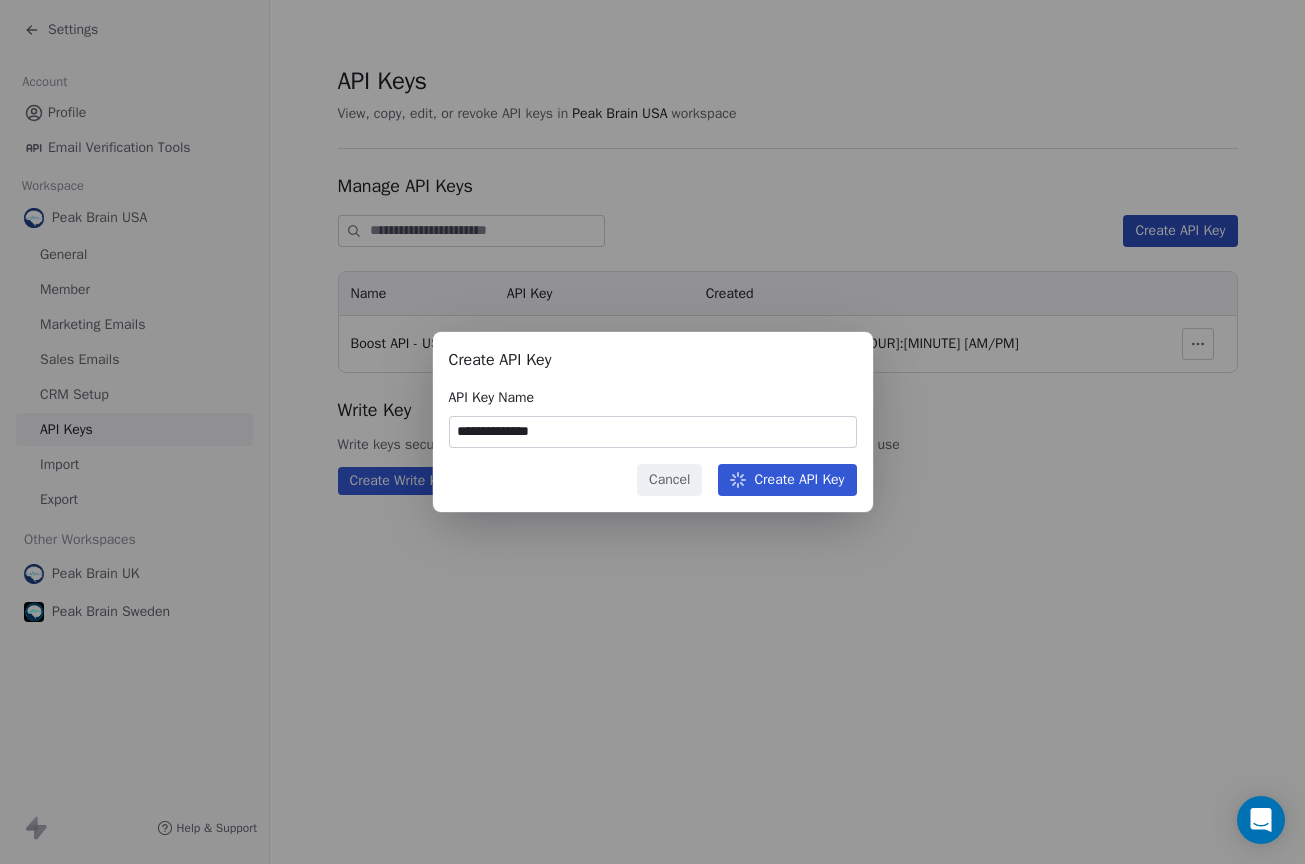 type 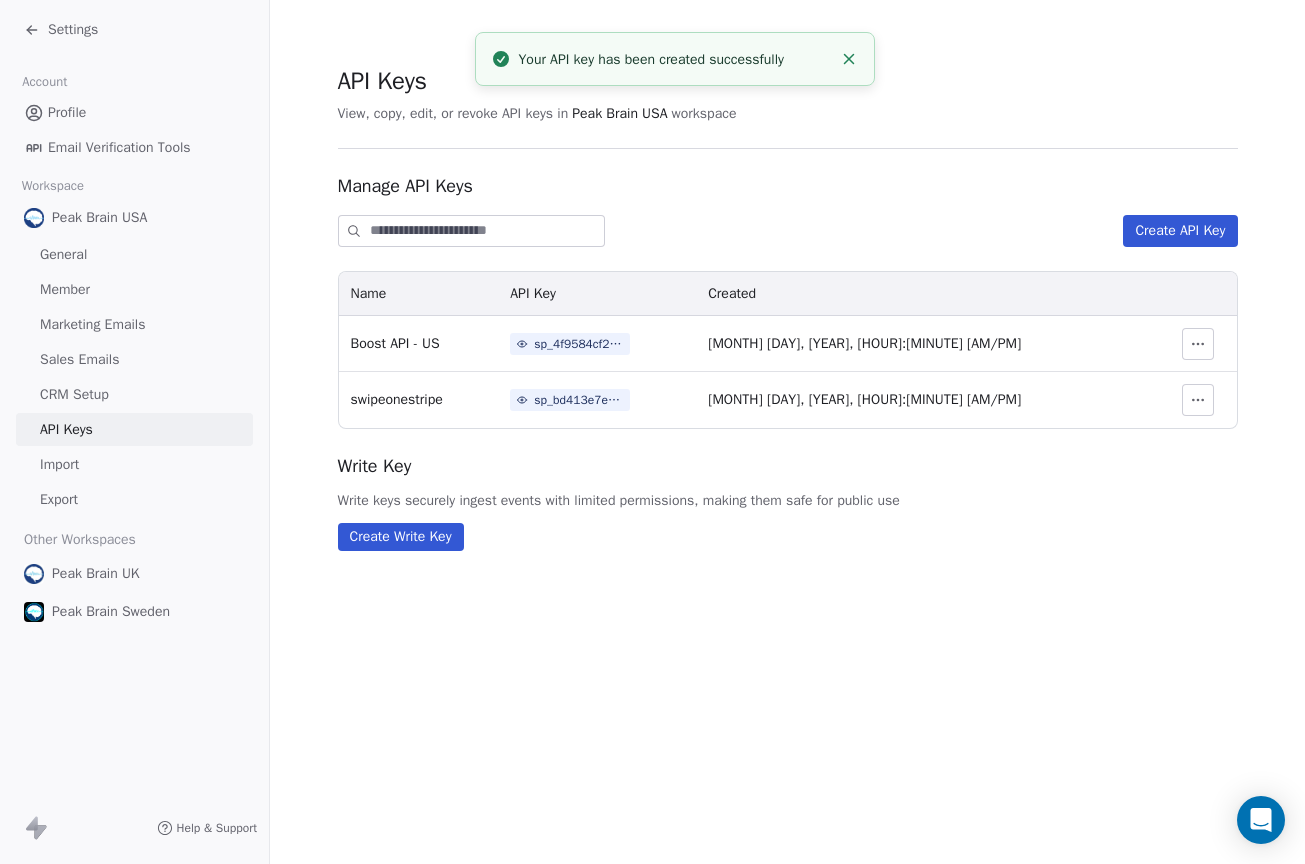 click 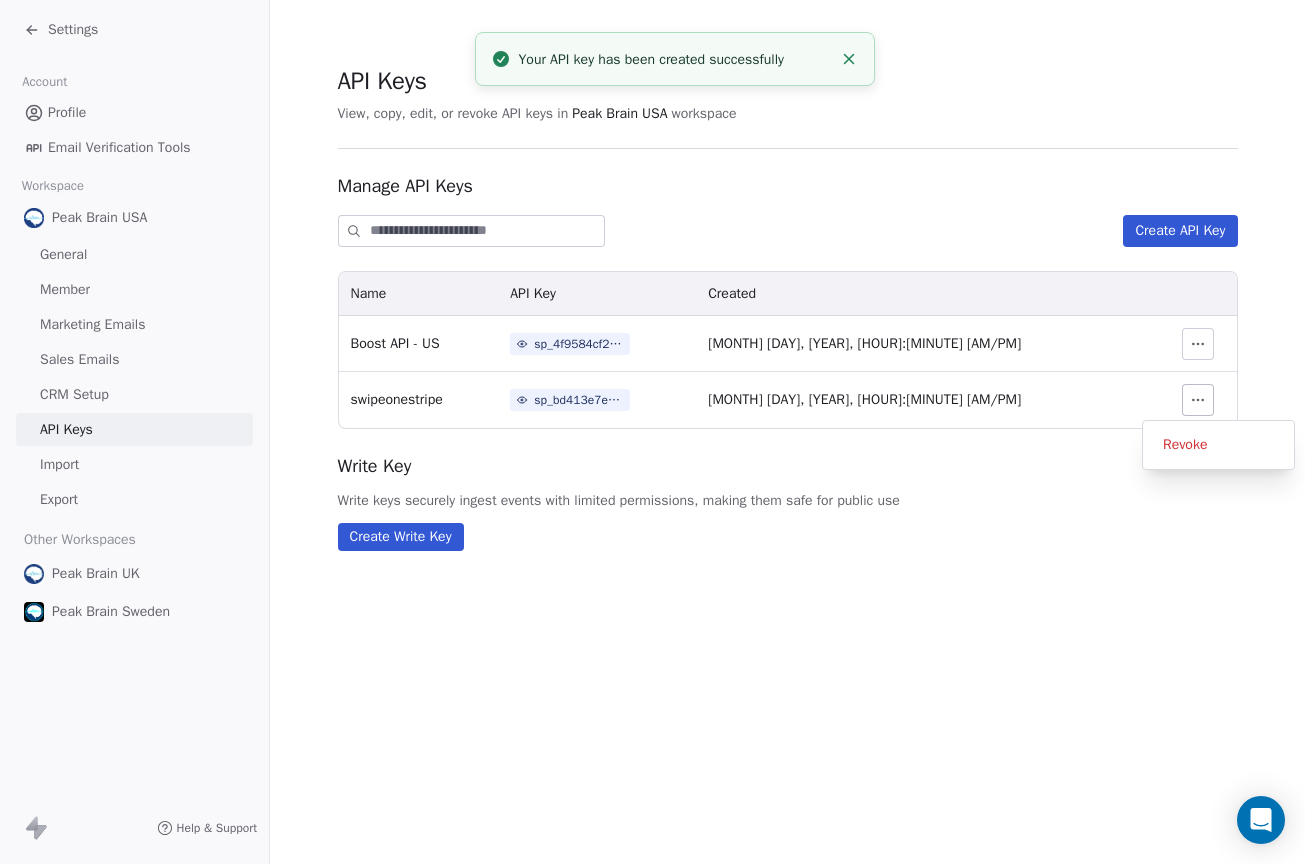click on "Revoke" at bounding box center [1185, 445] 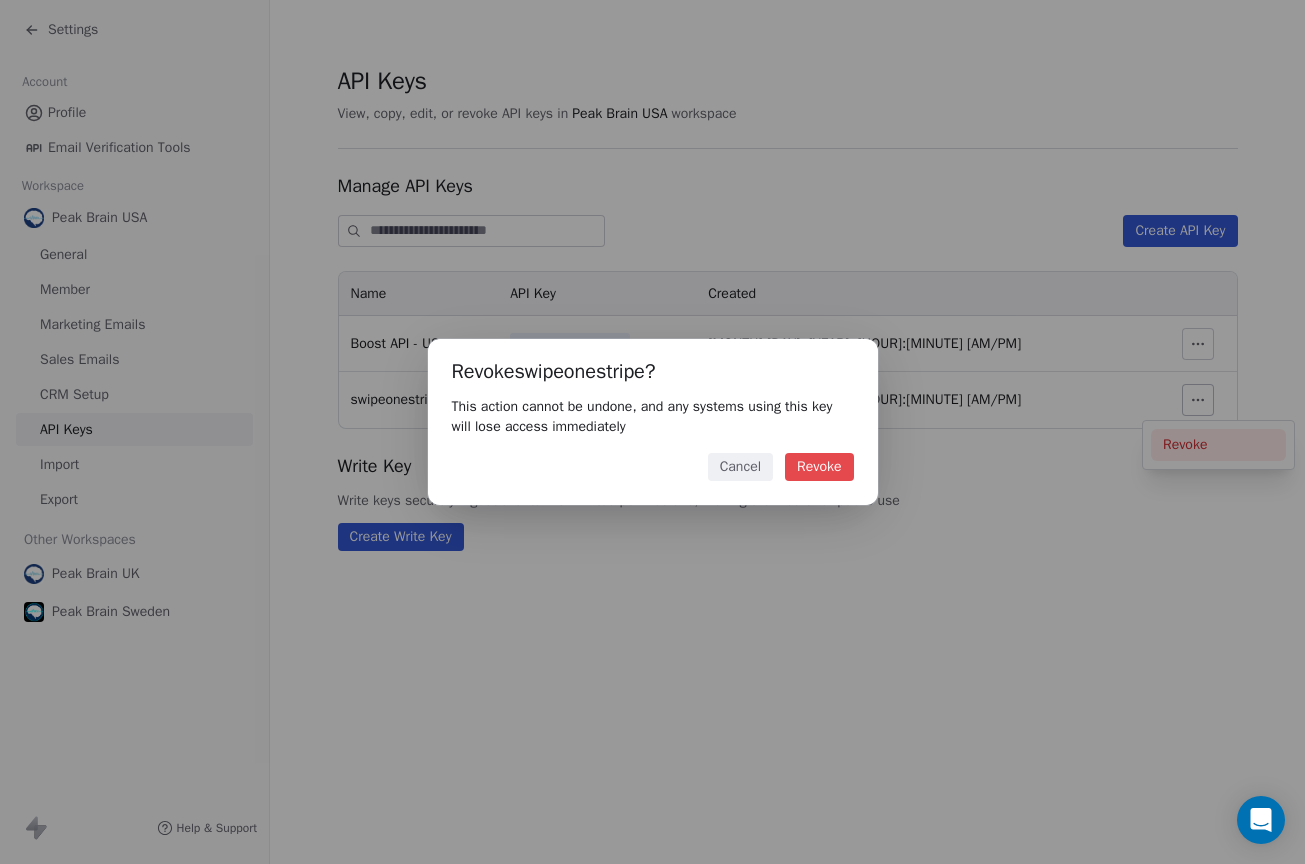 click on "Revoke" at bounding box center (819, 467) 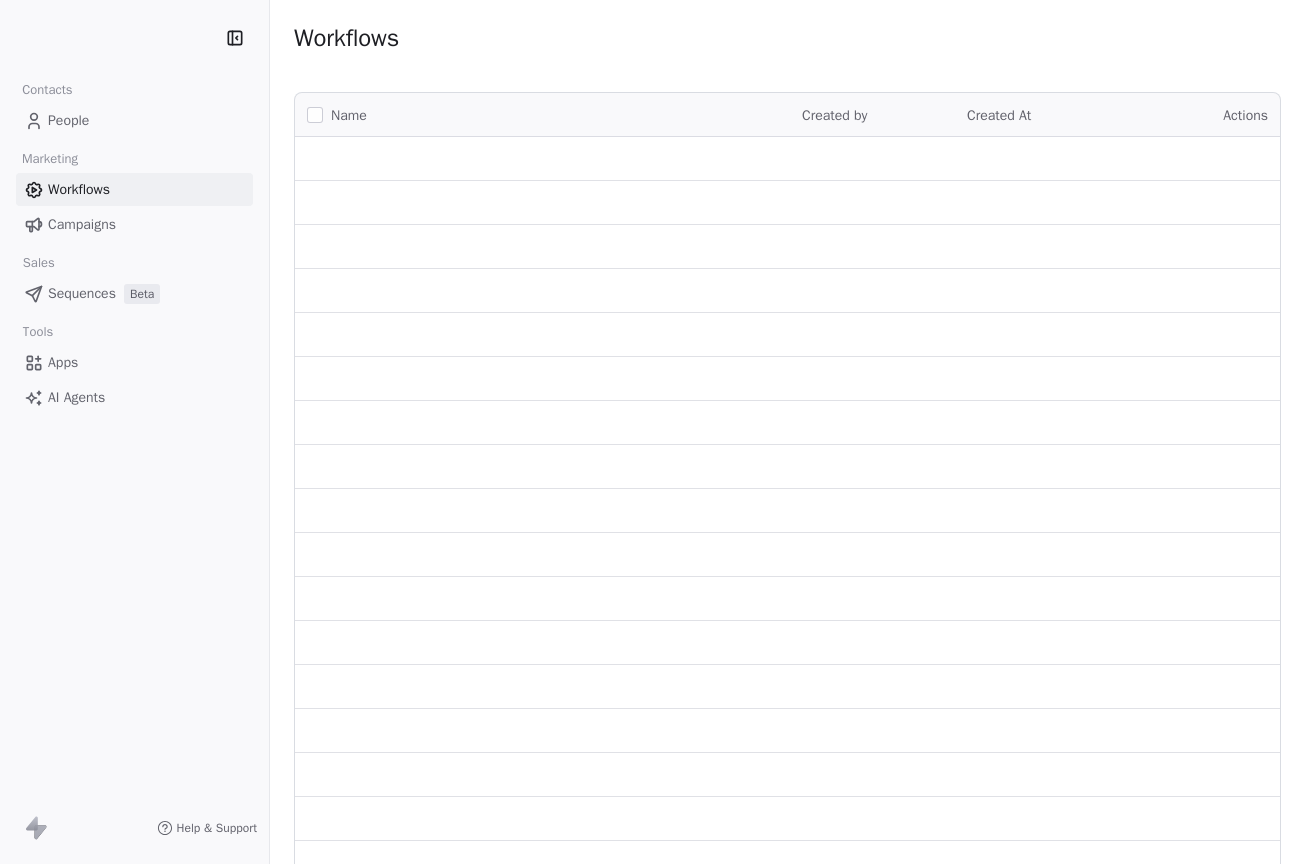 scroll, scrollTop: 0, scrollLeft: 0, axis: both 